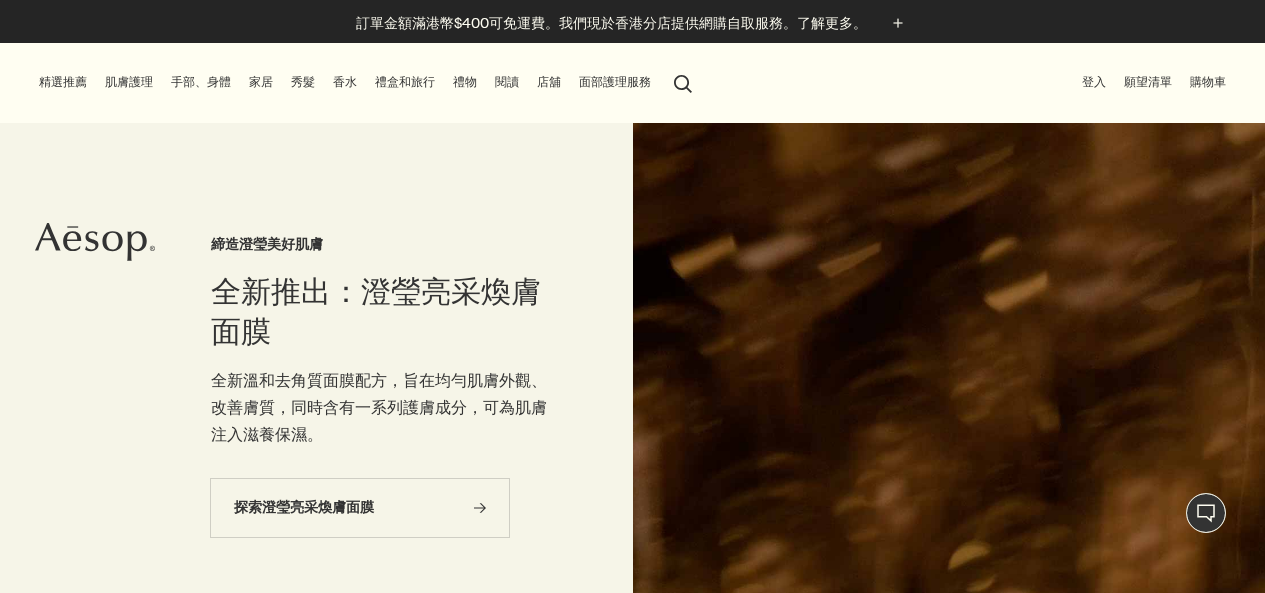 scroll, scrollTop: 0, scrollLeft: 0, axis: both 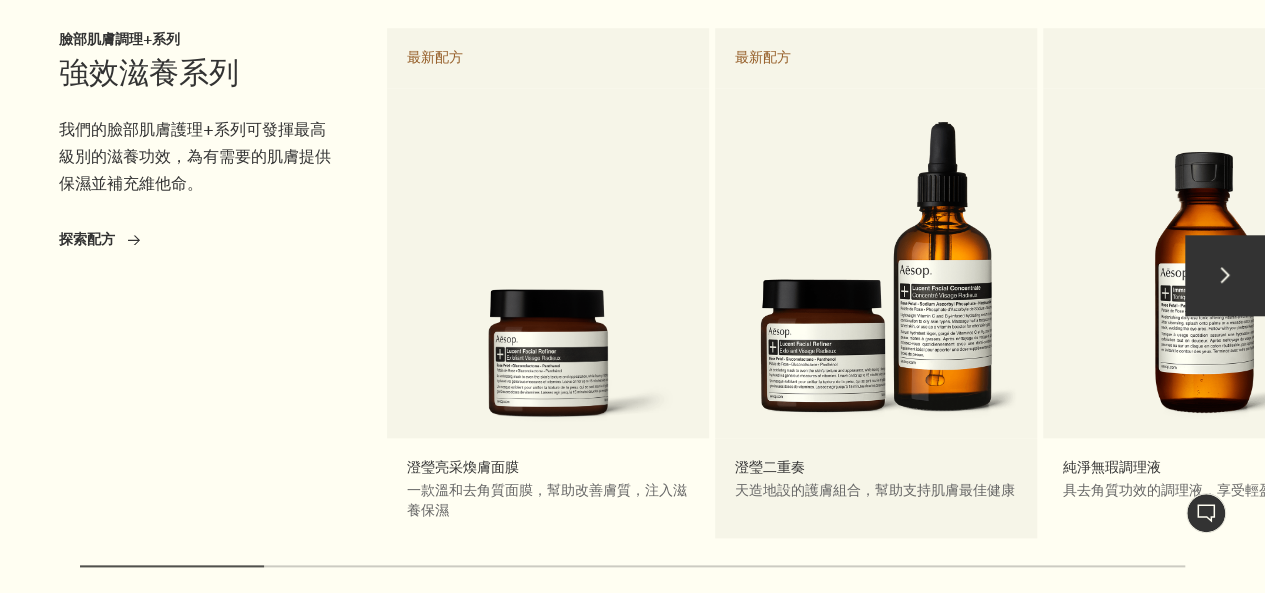 click on "澄瑩二重奏 天造地設的護膚組合，幫助支持肌膚最佳健康 最新配方" at bounding box center [876, 284] 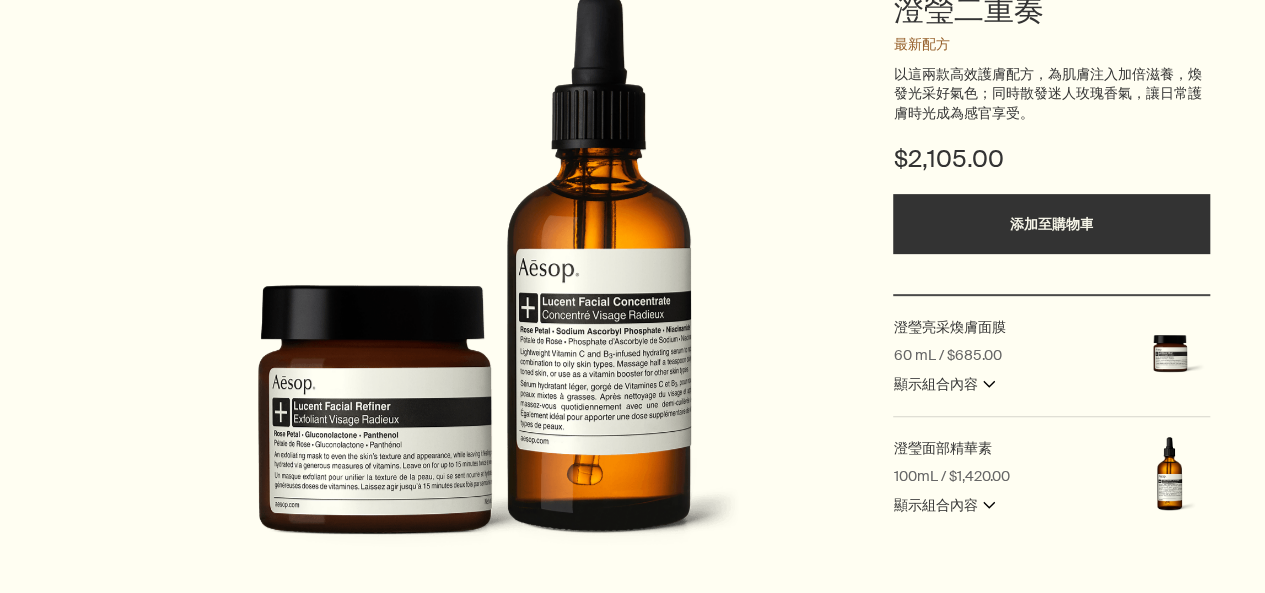 scroll, scrollTop: 493, scrollLeft: 0, axis: vertical 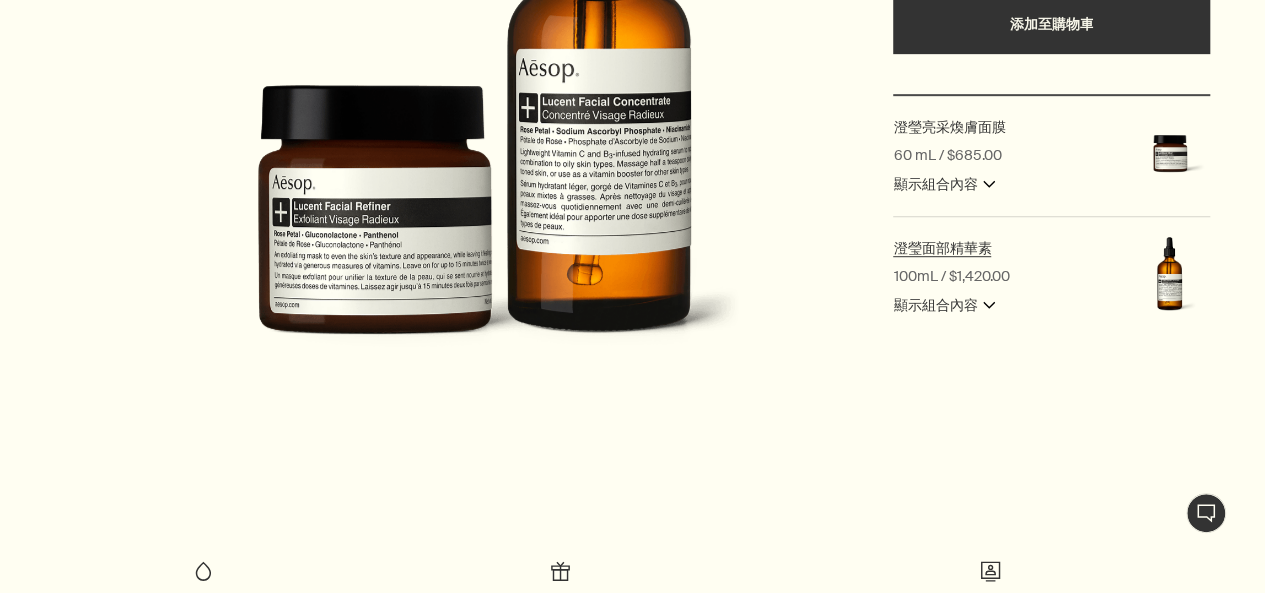click on "澄瑩面部精華素" at bounding box center [942, 248] 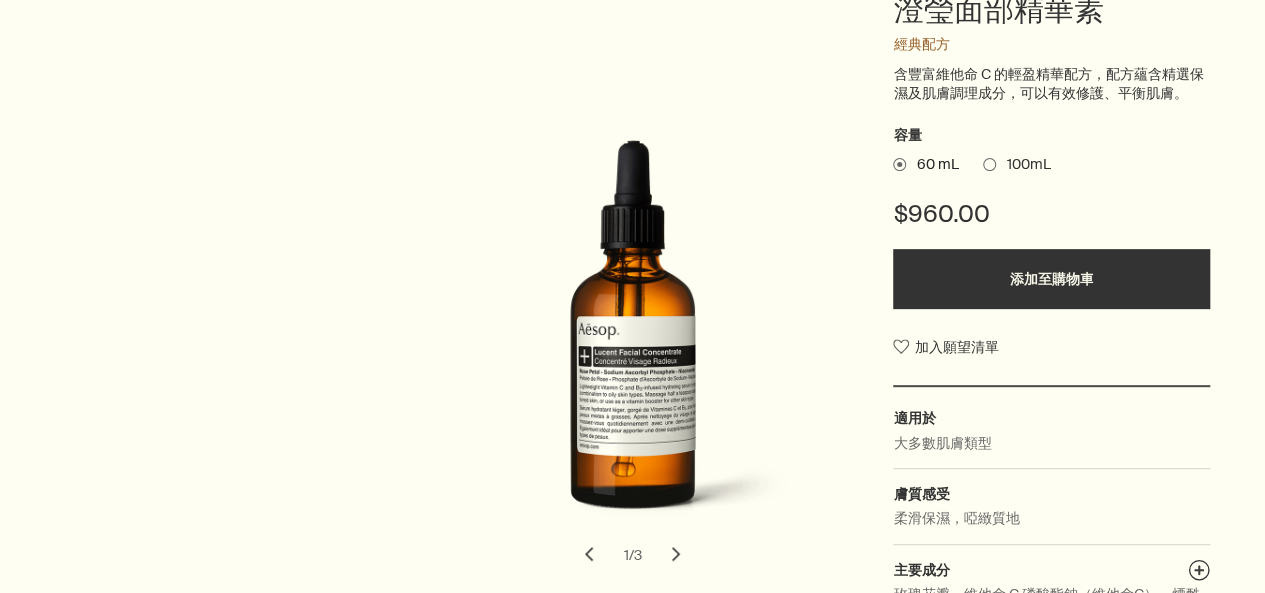 scroll, scrollTop: 300, scrollLeft: 0, axis: vertical 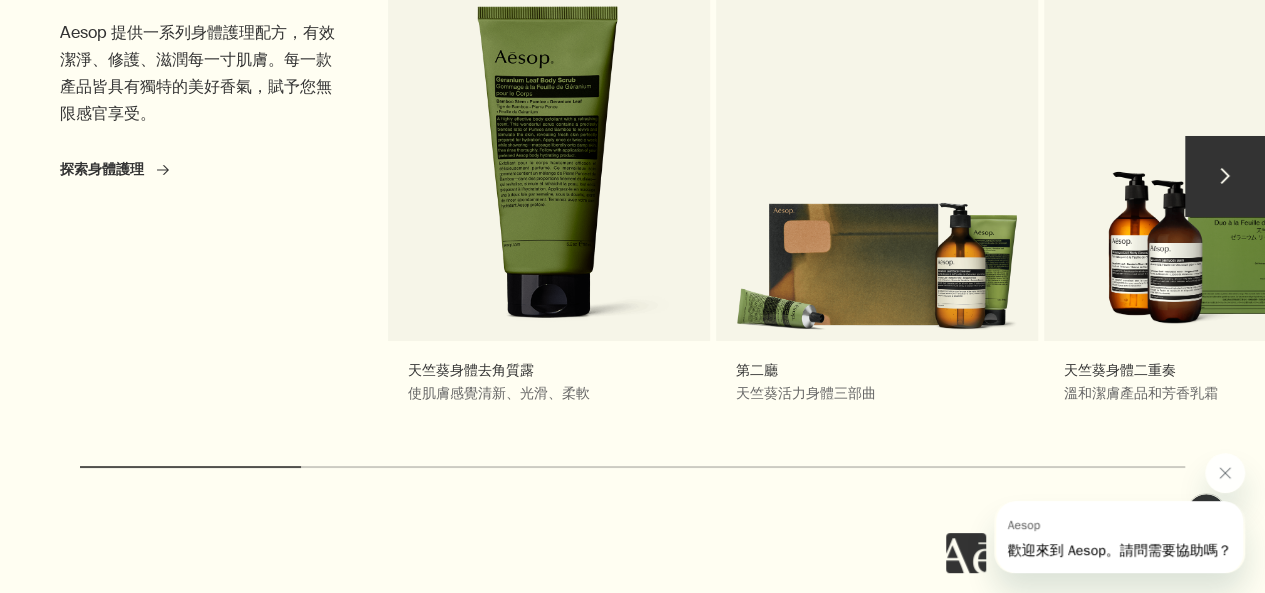 click on "chevron" at bounding box center [1225, 176] 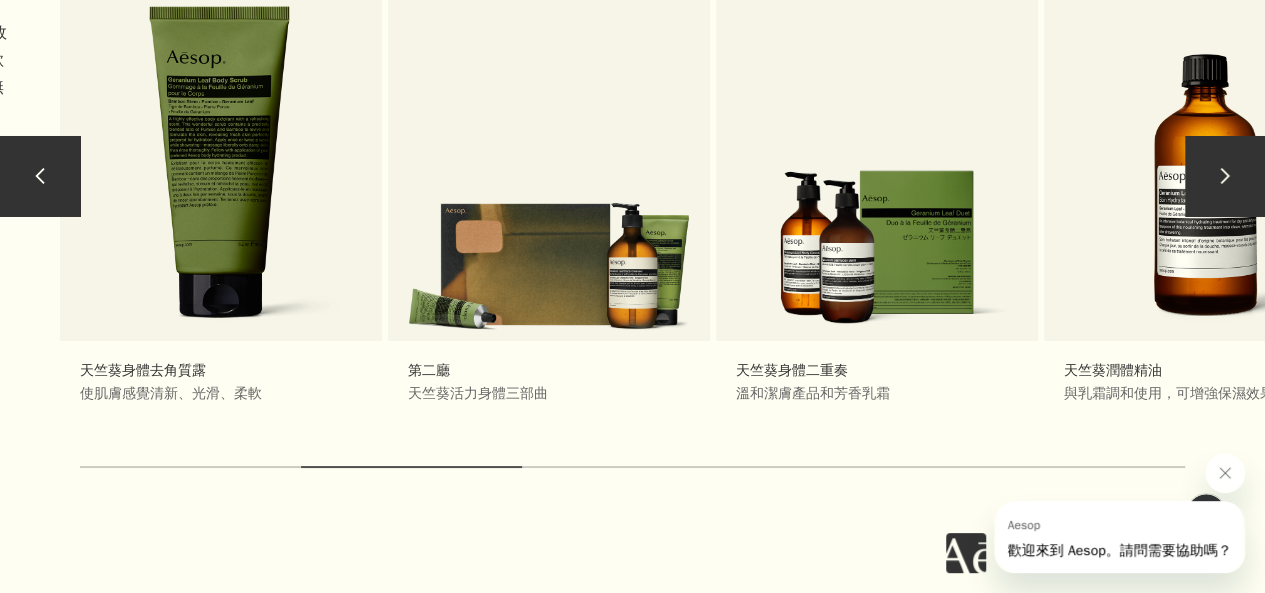 click on "chevron" at bounding box center [1225, 176] 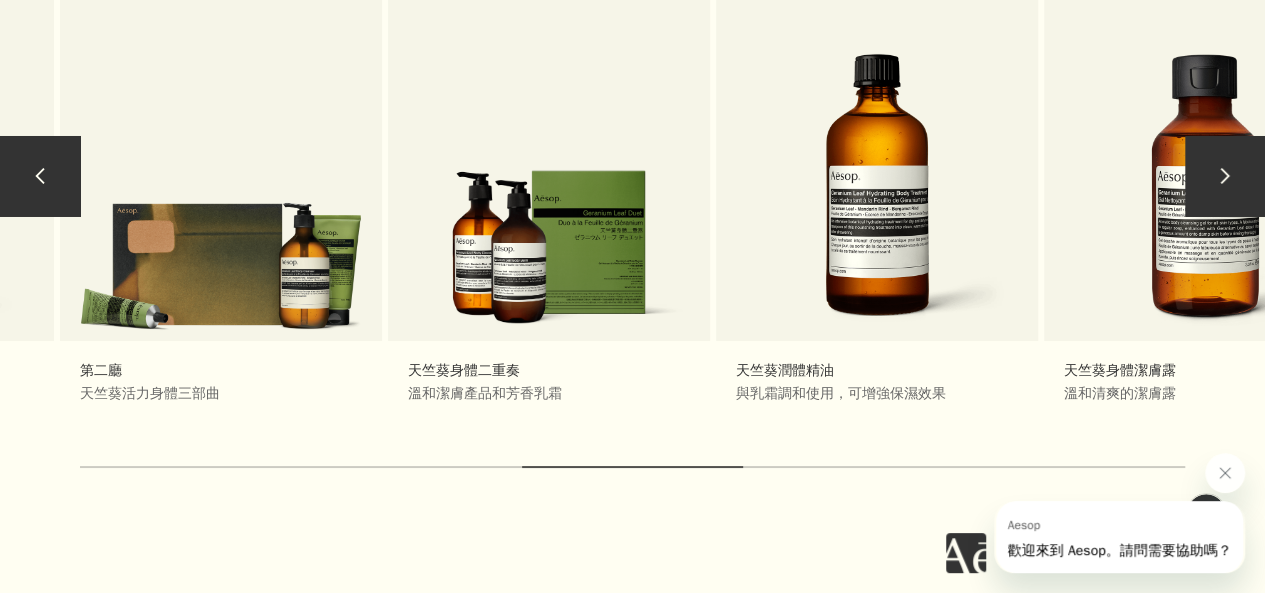 click on "chevron" at bounding box center (1225, 176) 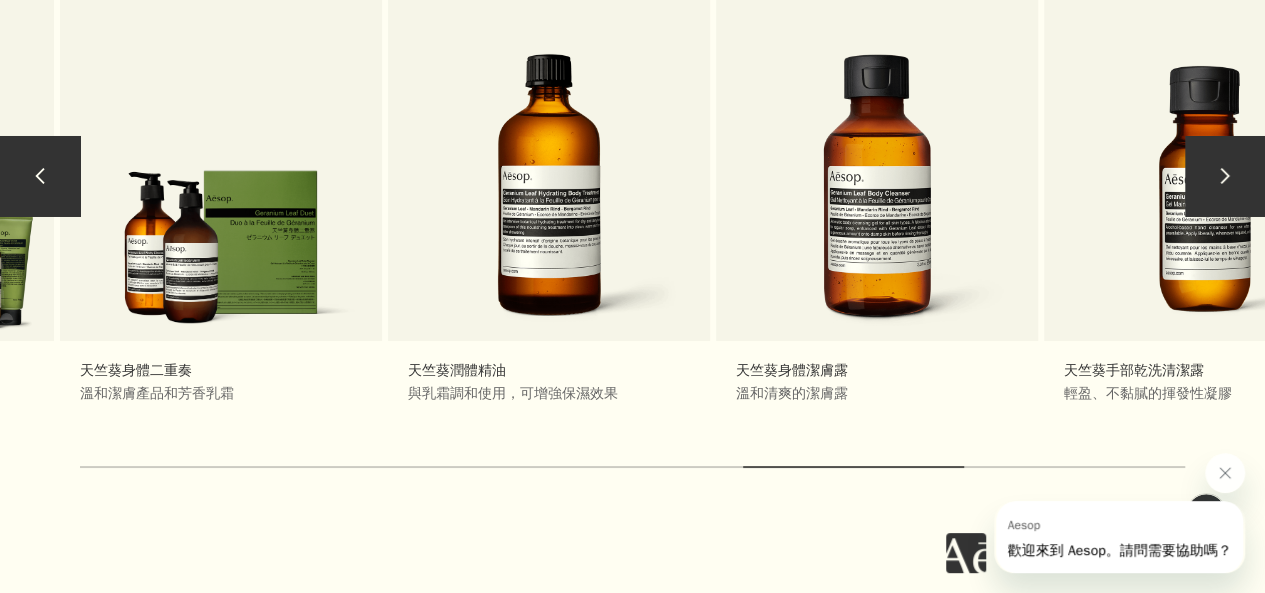 click on "chevron" at bounding box center [1225, 176] 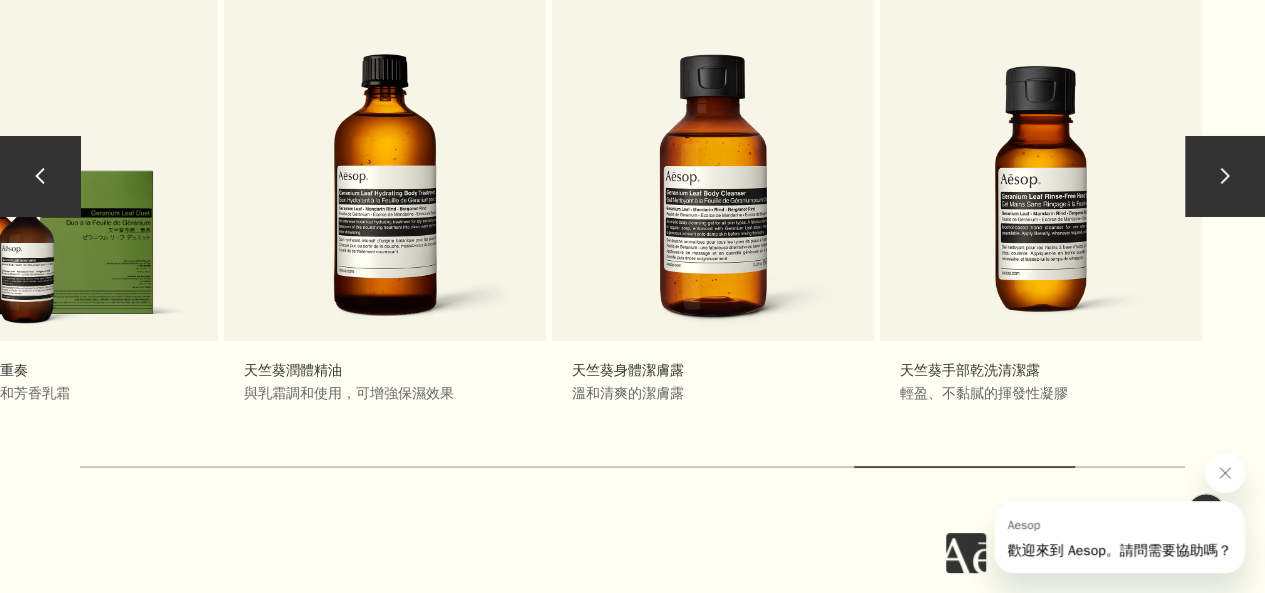 click on "chevron" at bounding box center [1225, 176] 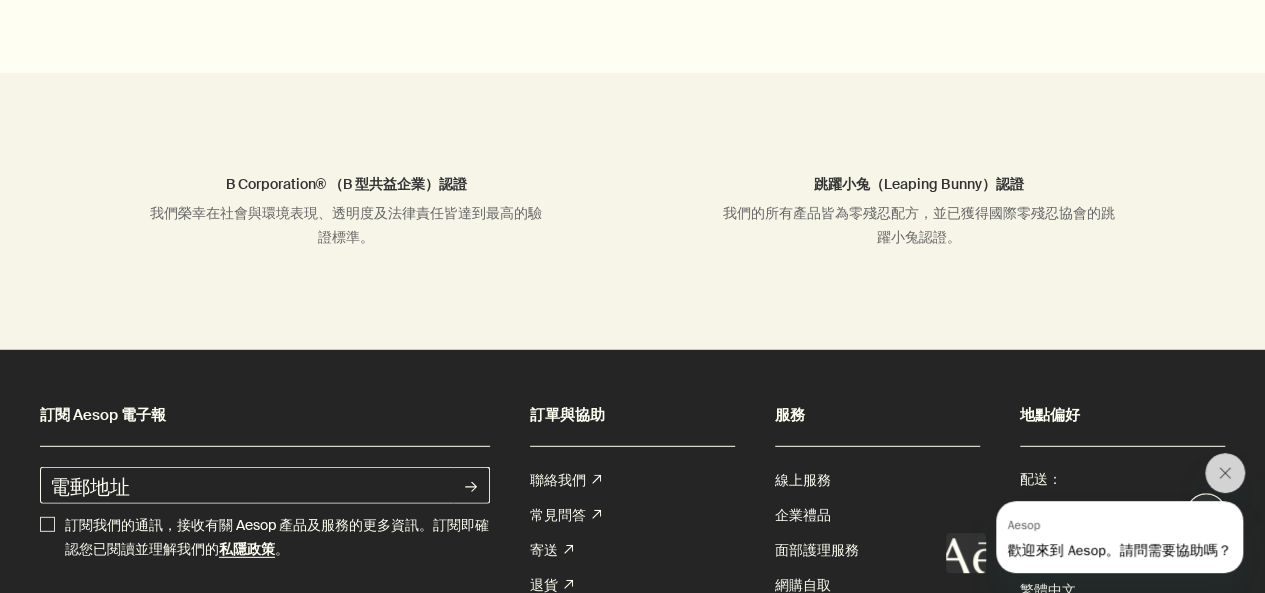 scroll, scrollTop: 6600, scrollLeft: 0, axis: vertical 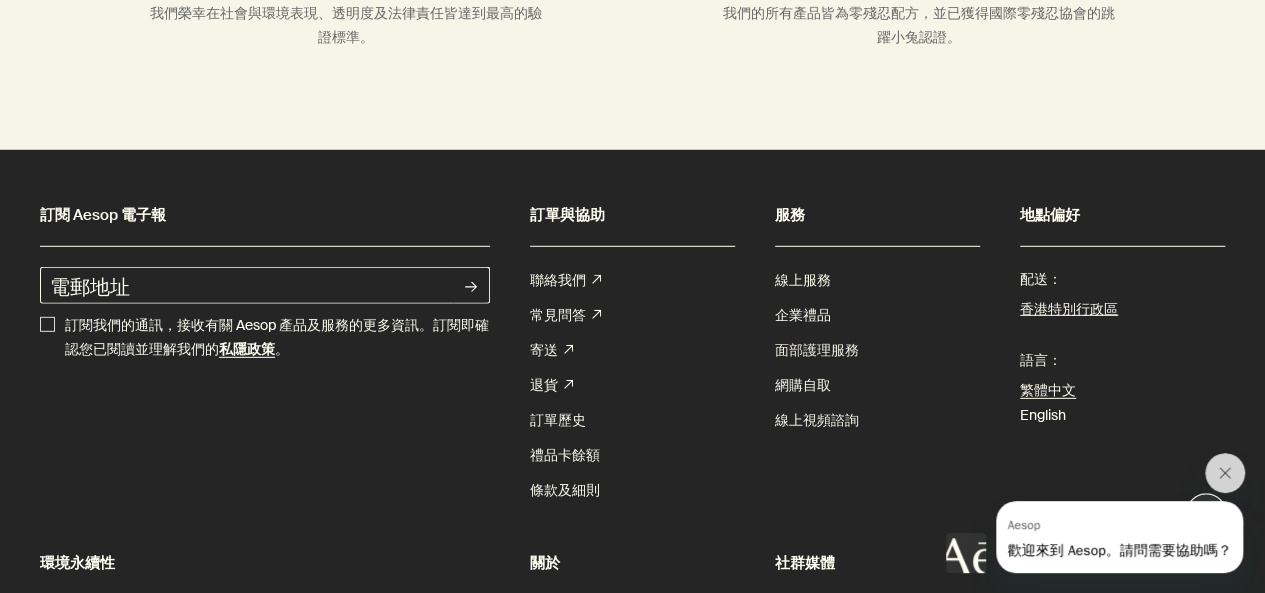click on "面部護理服務" at bounding box center [817, 350] 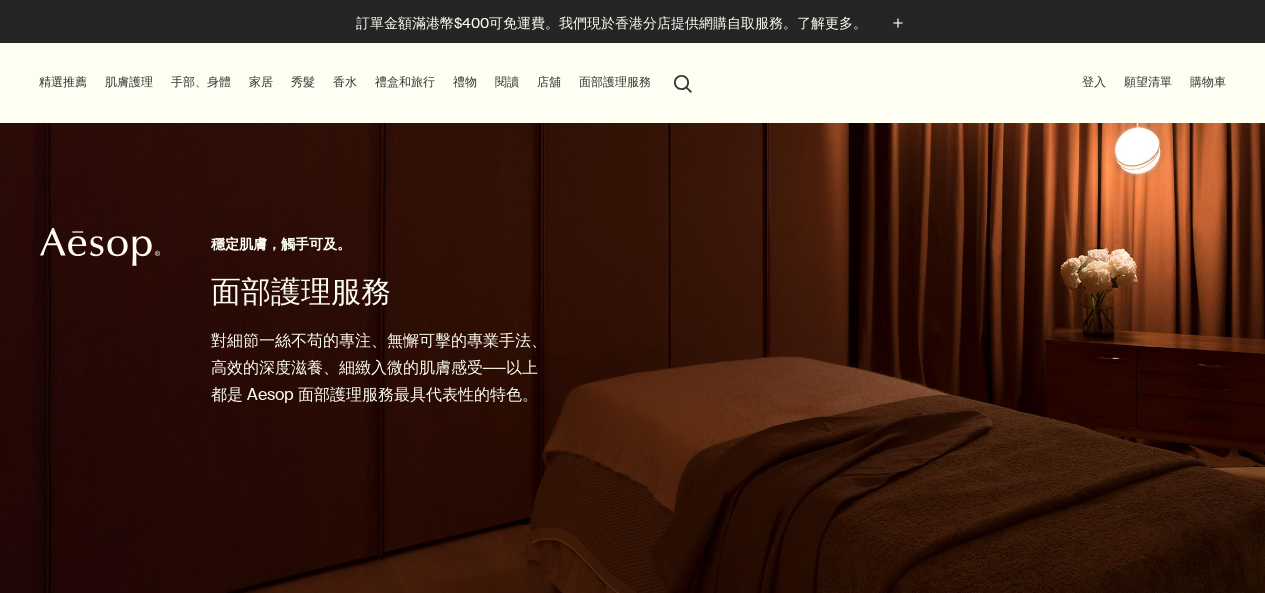 scroll, scrollTop: 0, scrollLeft: 0, axis: both 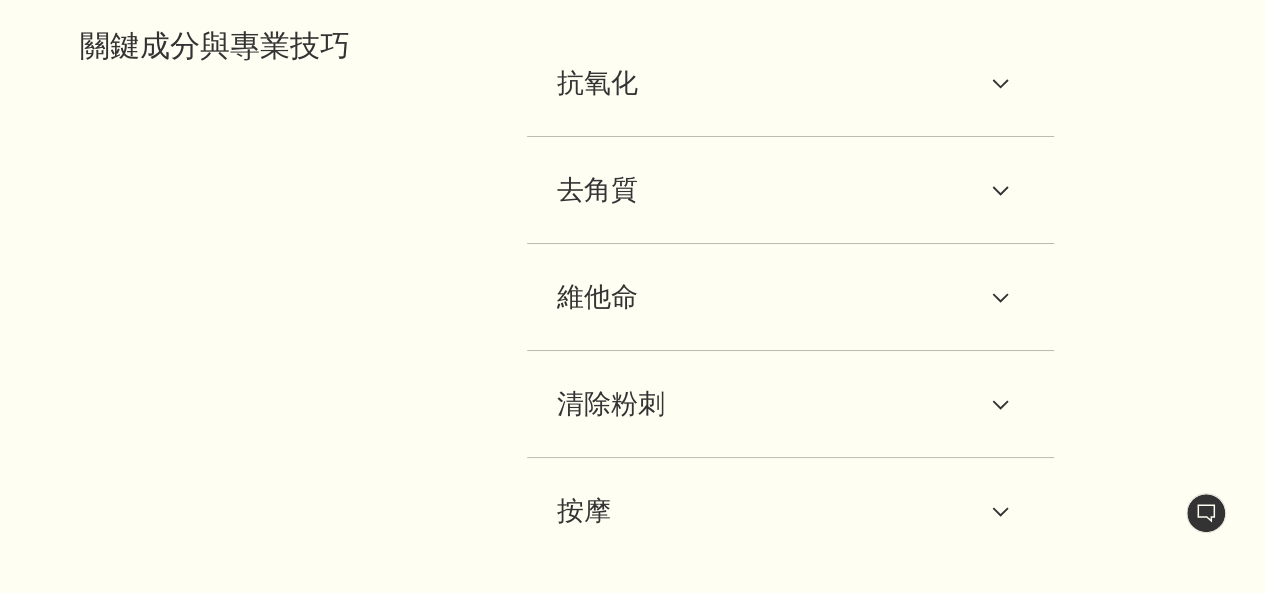 click on "抗氧化" at bounding box center [597, 83] 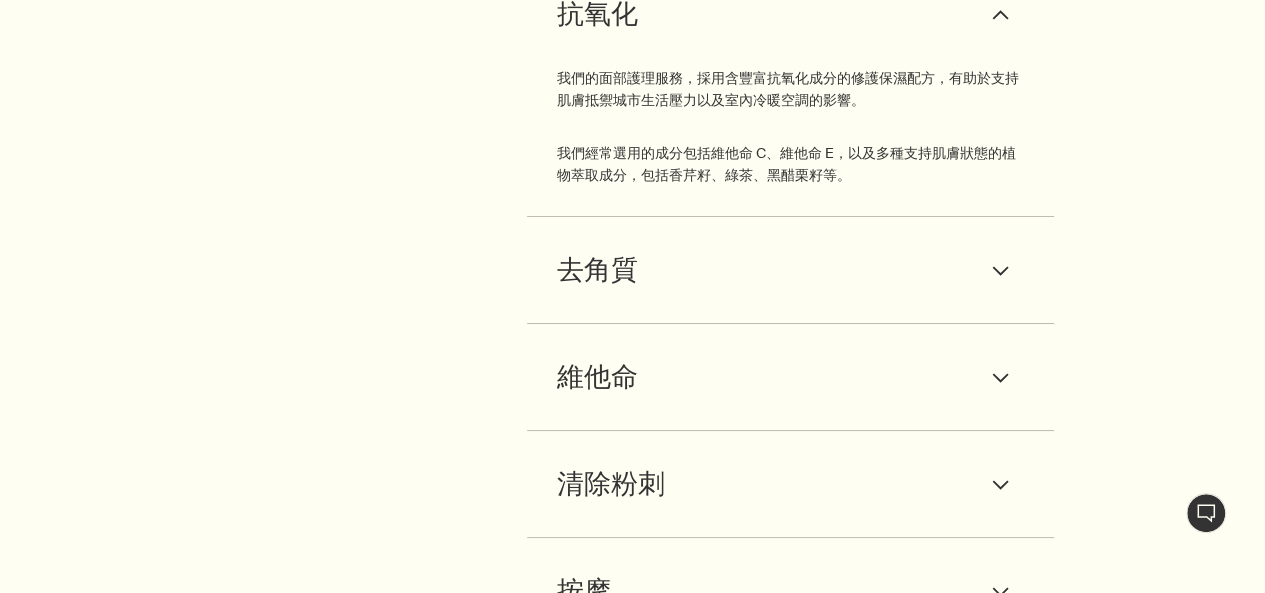 scroll, scrollTop: 3700, scrollLeft: 0, axis: vertical 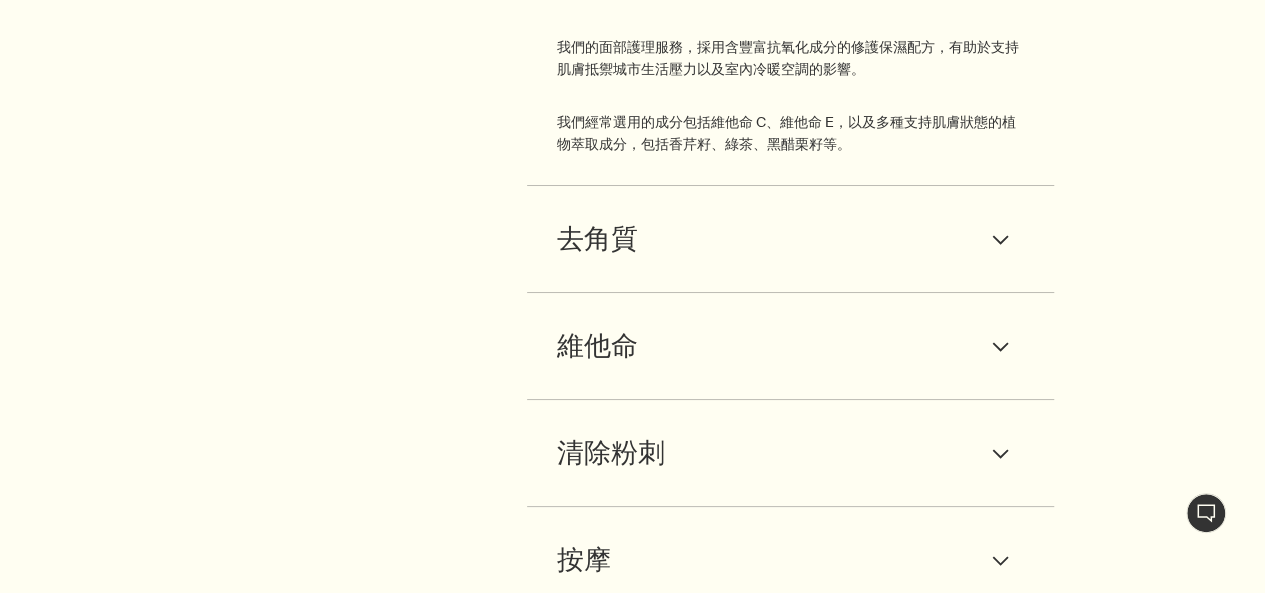 click on "去角質 downArrow" at bounding box center (790, 239) 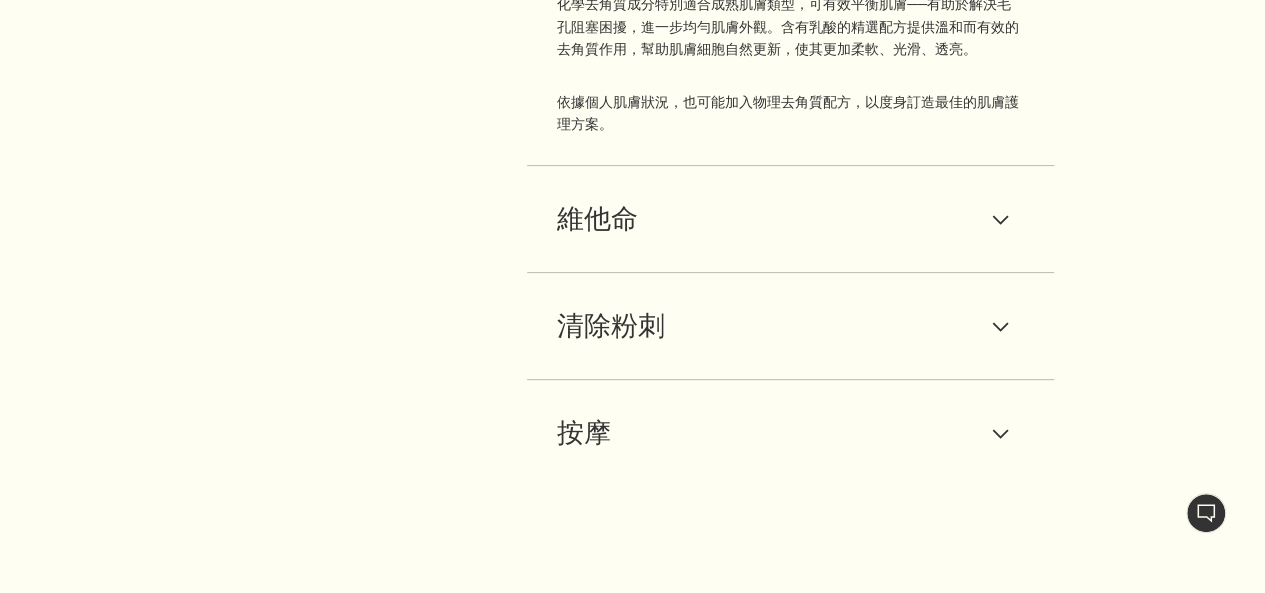 scroll, scrollTop: 4000, scrollLeft: 0, axis: vertical 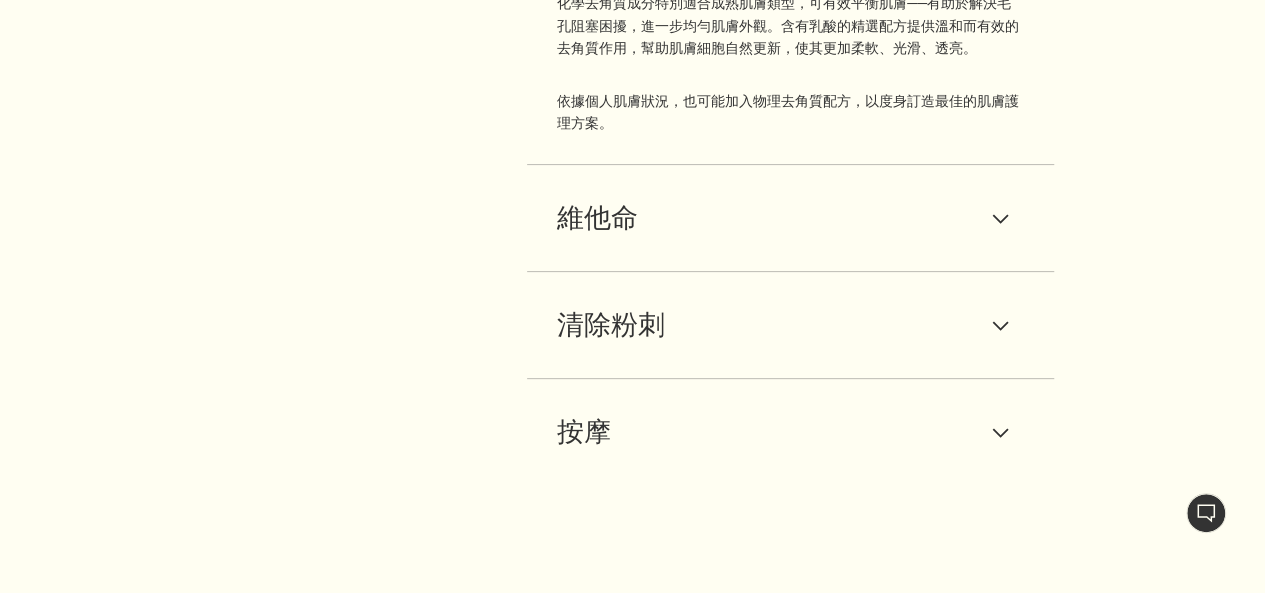click on "維他命 downArrow" at bounding box center [790, 218] 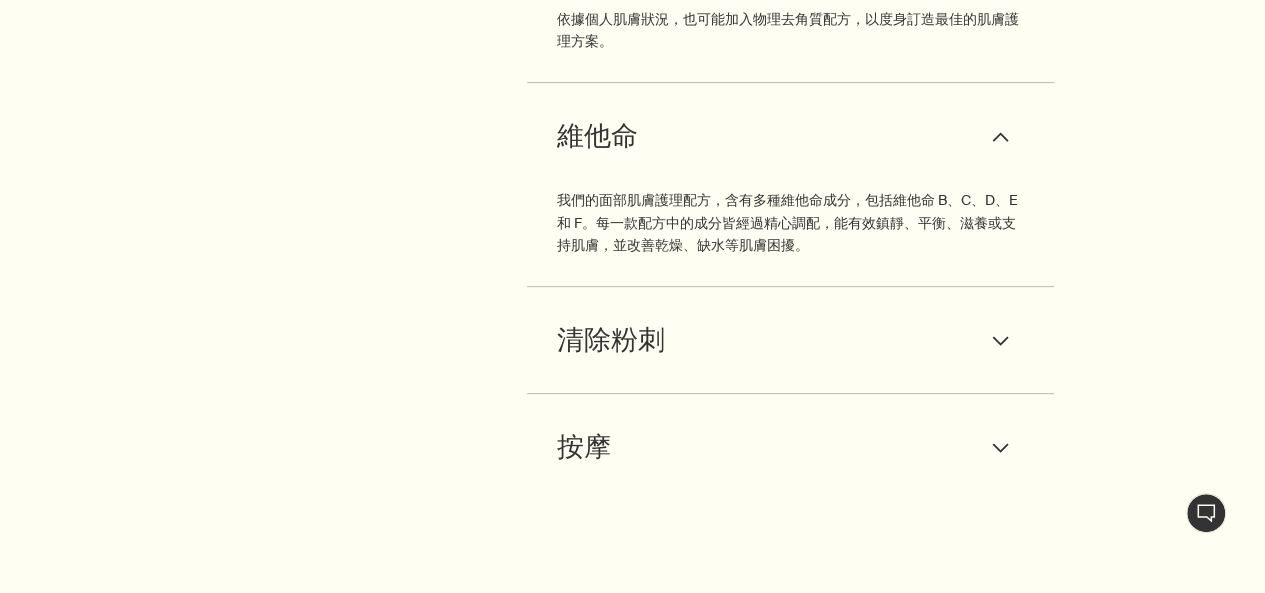 scroll, scrollTop: 4100, scrollLeft: 0, axis: vertical 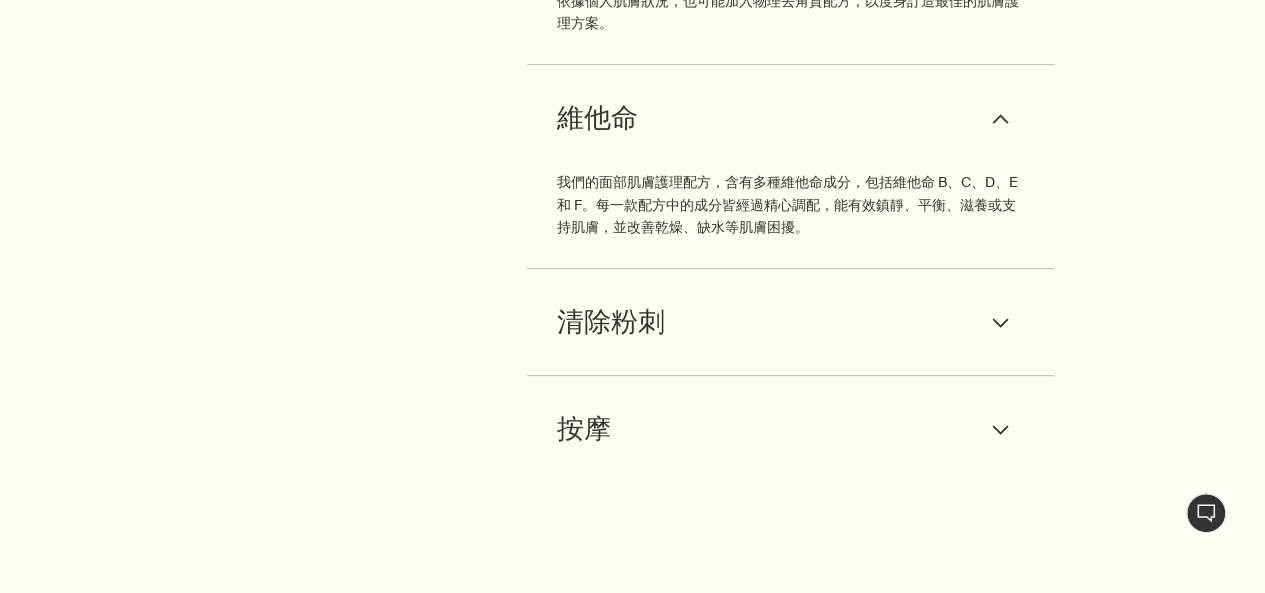 click on "清除粉刺 downArrow" at bounding box center [790, 322] 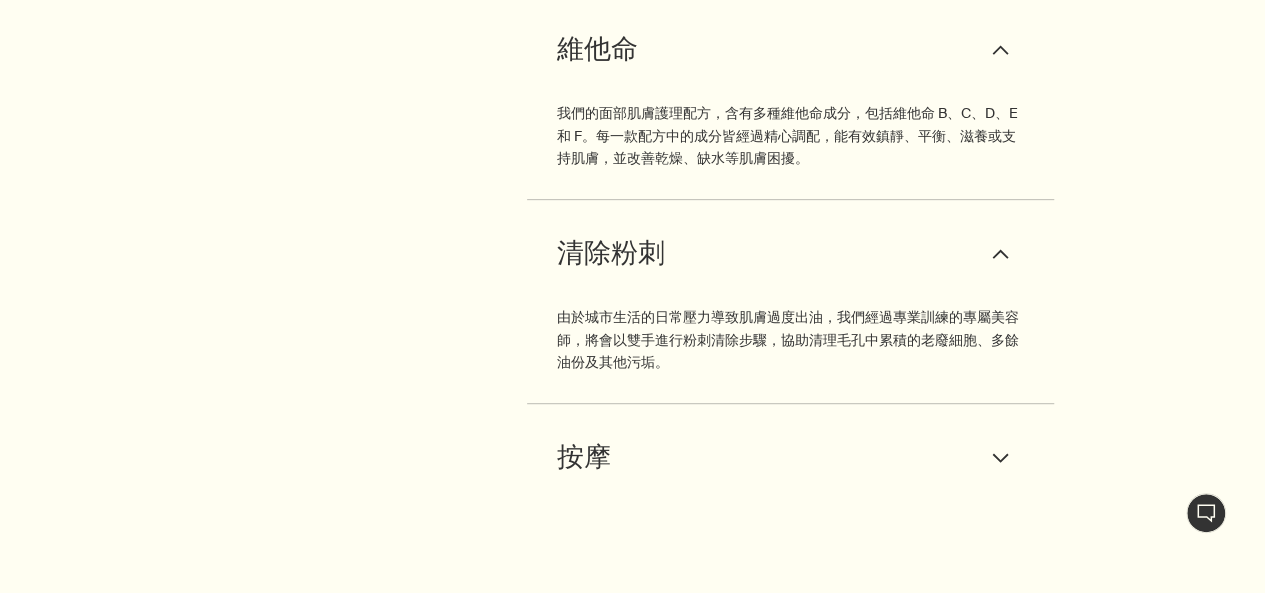 scroll, scrollTop: 4200, scrollLeft: 0, axis: vertical 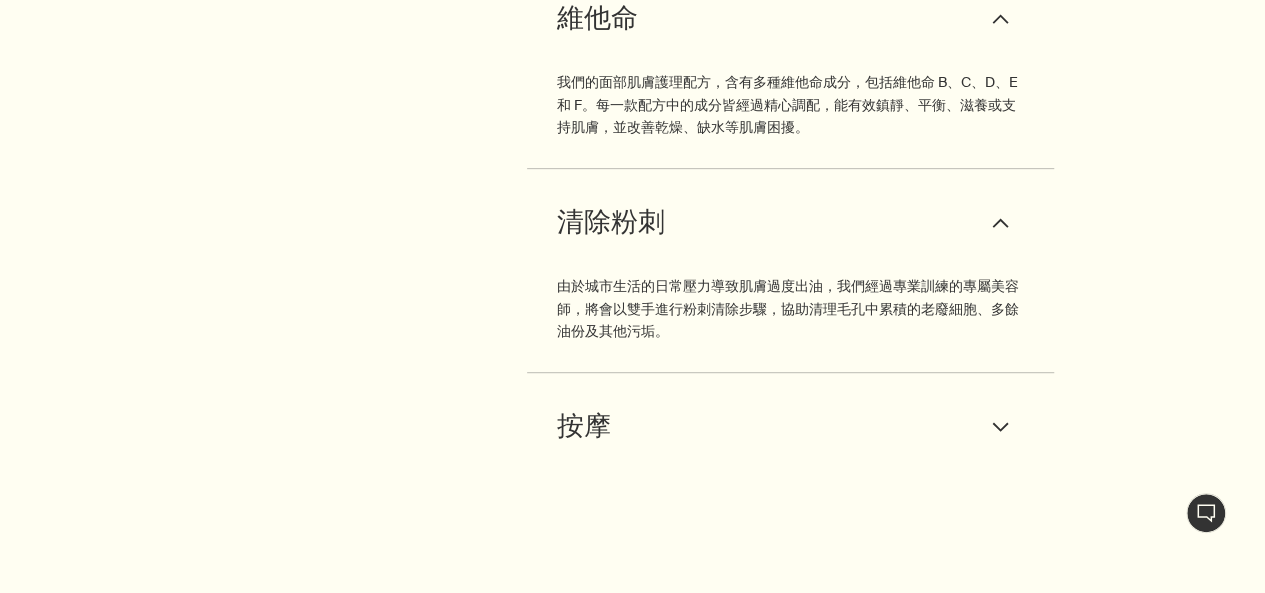 click on "按摩 downArrow 在我們的面部護理服務中，按摩是具有代表性的重要部分。根據預約療程的時間長度，我們將為您進行面部、頸部、手臂、手部及頭皮按摩，旨在促進血液循環、放鬆身心。" at bounding box center [790, 426] 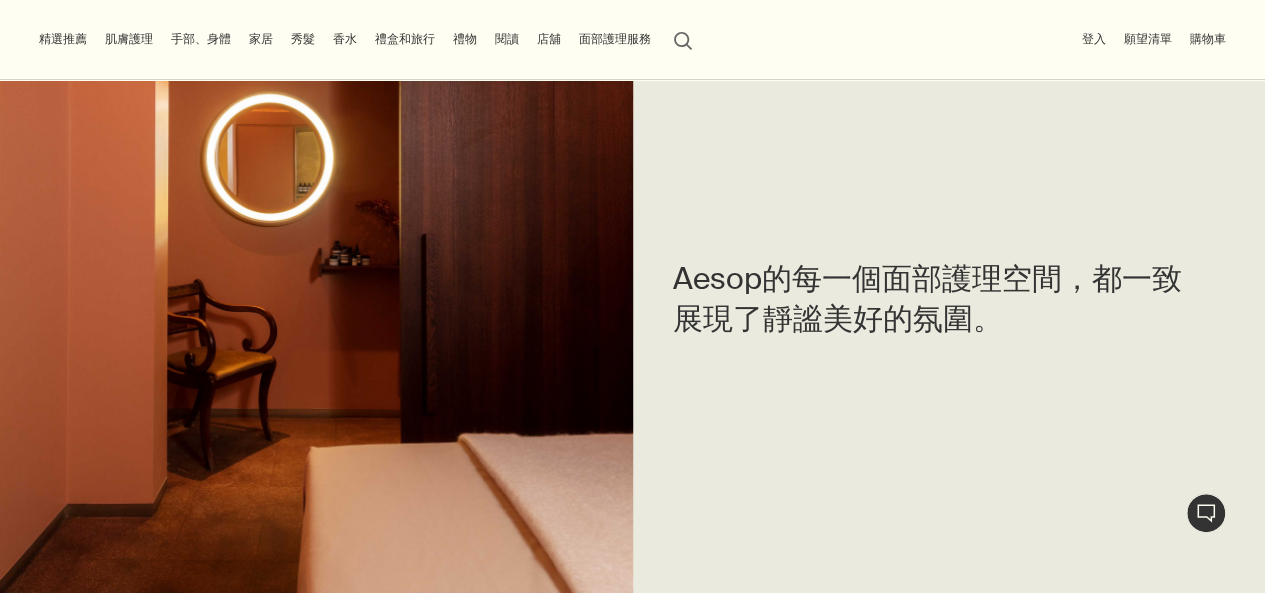 scroll, scrollTop: 4900, scrollLeft: 0, axis: vertical 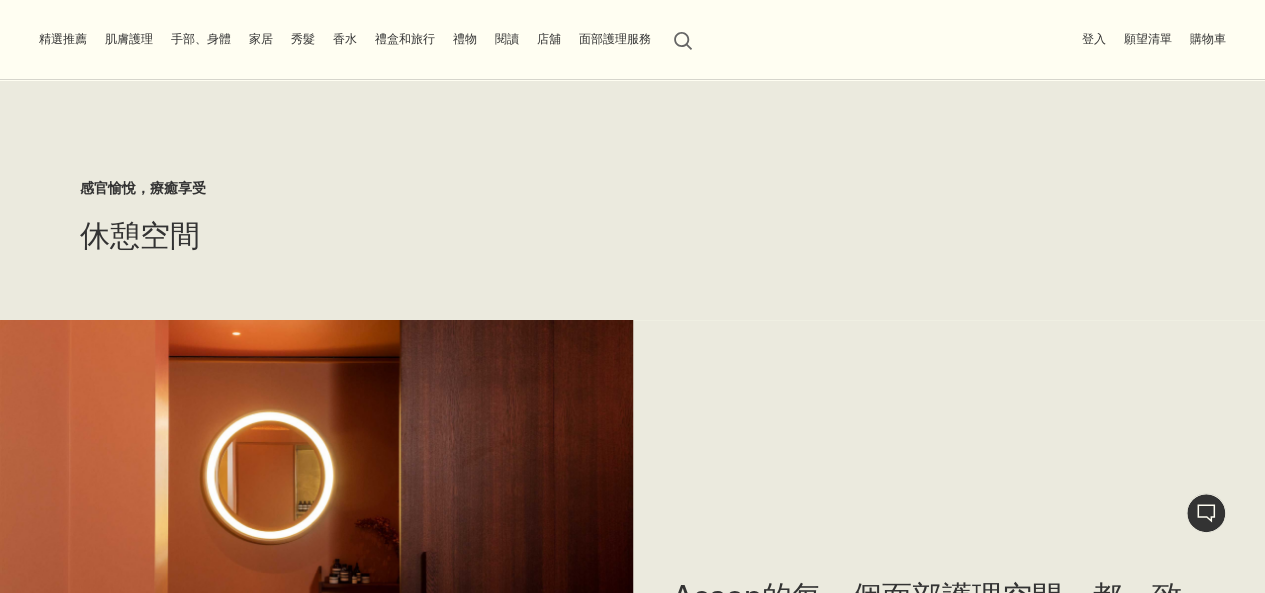 click on "秀髮" at bounding box center [303, 39] 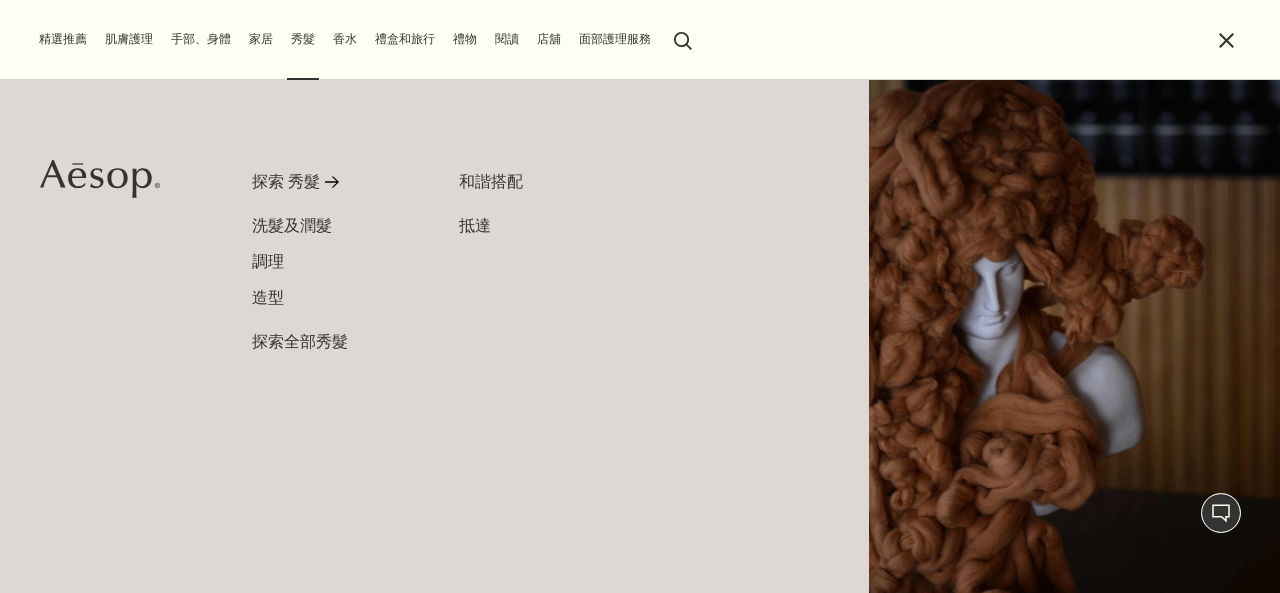 scroll, scrollTop: 4886, scrollLeft: 0, axis: vertical 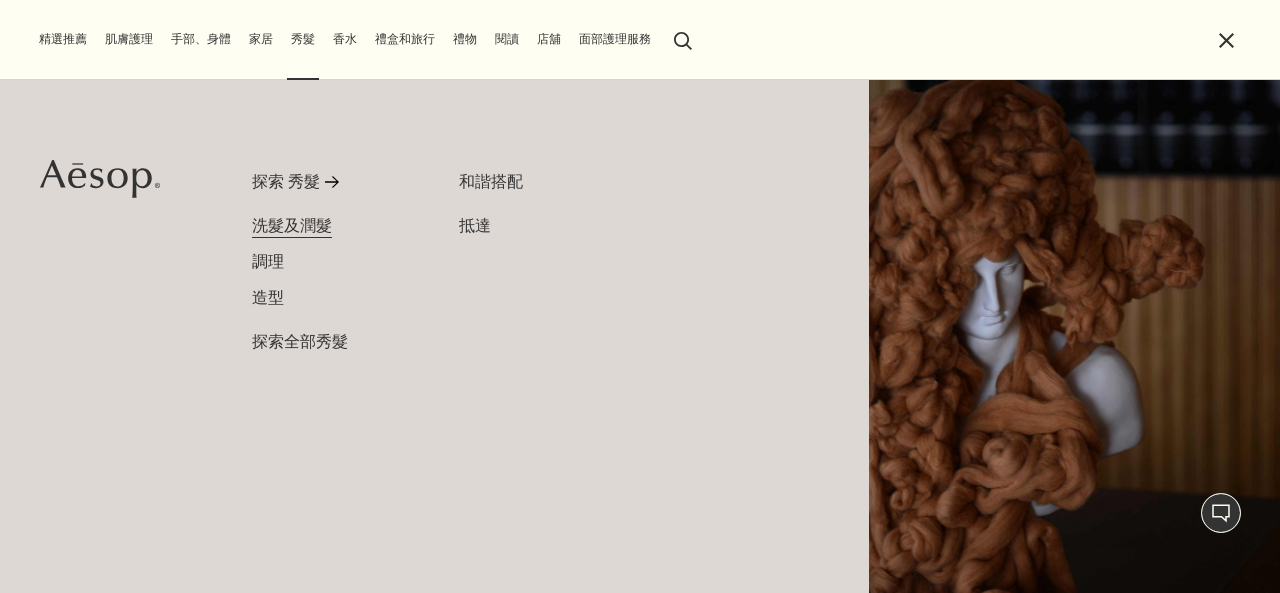 click on "洗髮及潤髮" at bounding box center (292, 225) 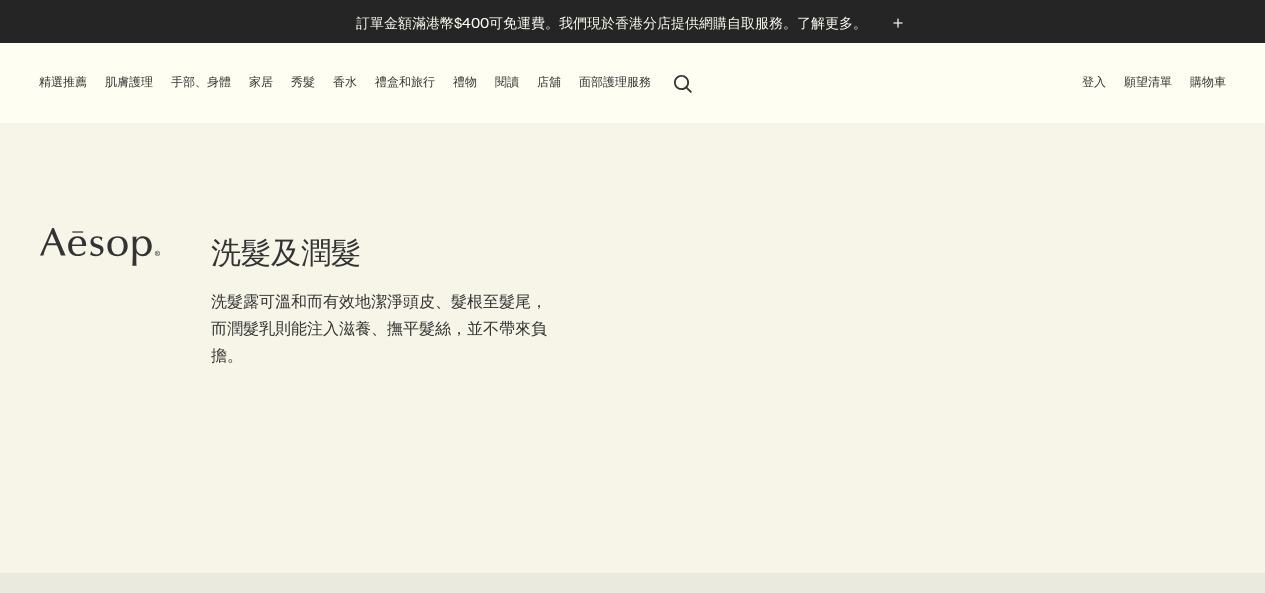 scroll, scrollTop: 0, scrollLeft: 0, axis: both 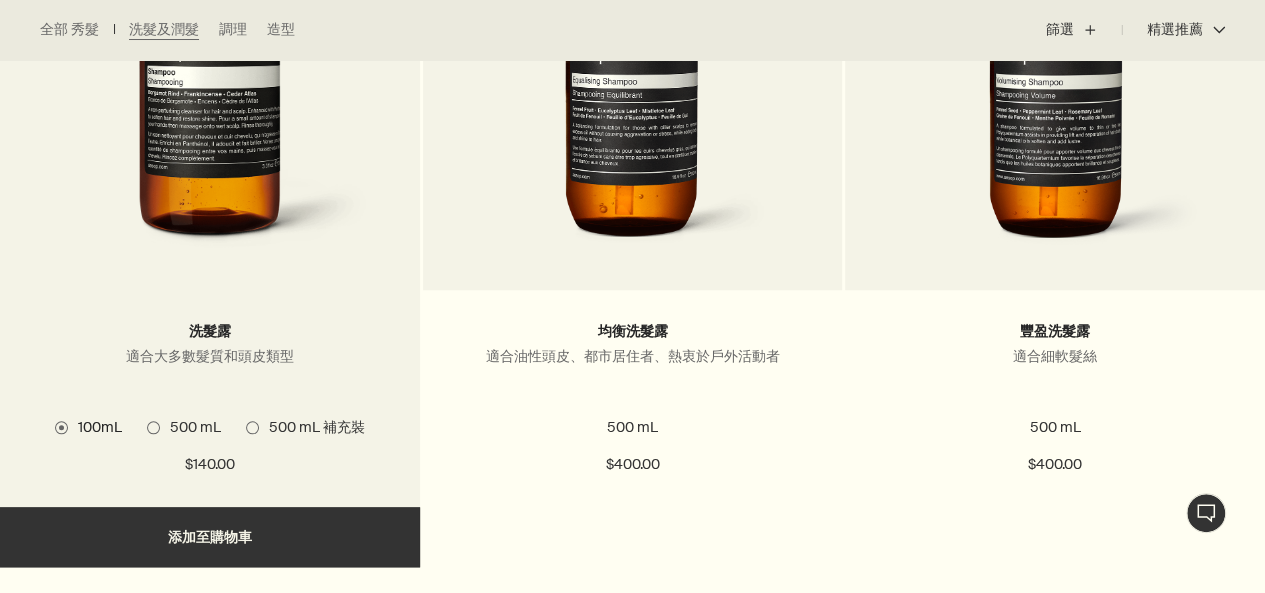 click on "500 mL" at bounding box center [190, 427] 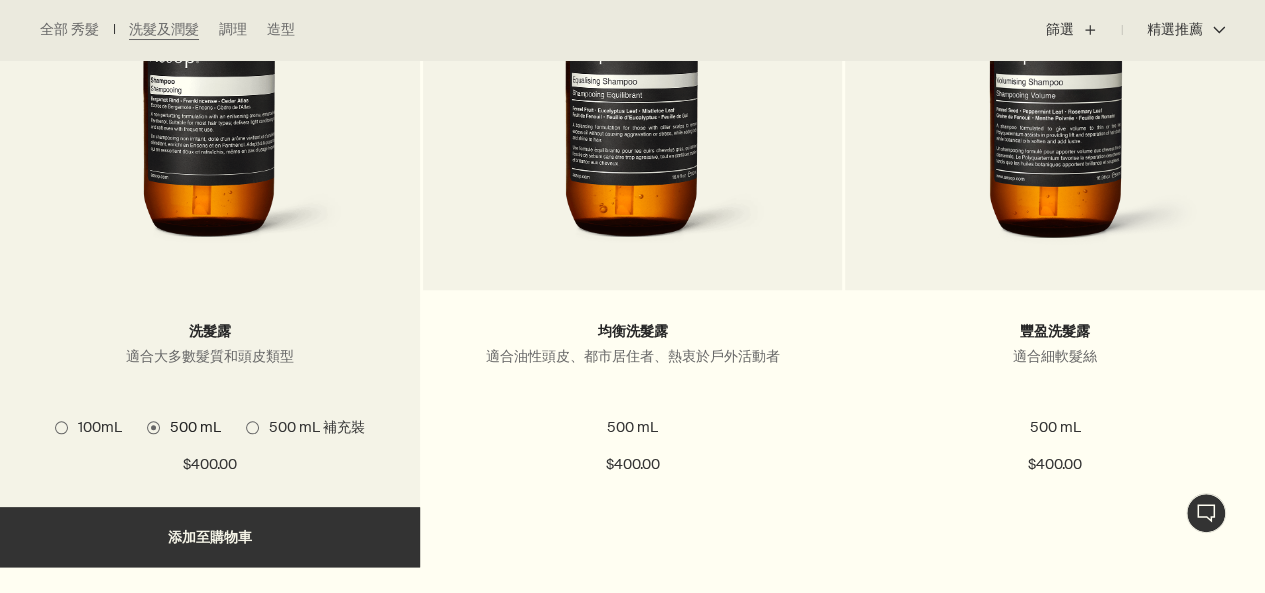 click at bounding box center [252, 427] 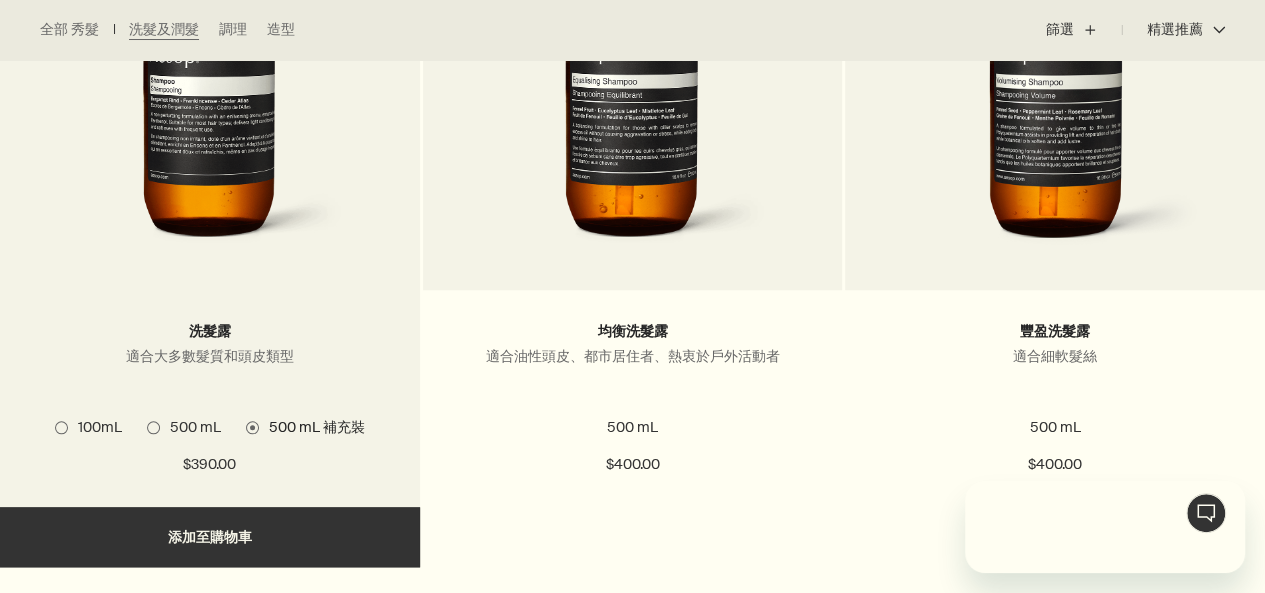 scroll, scrollTop: 0, scrollLeft: 0, axis: both 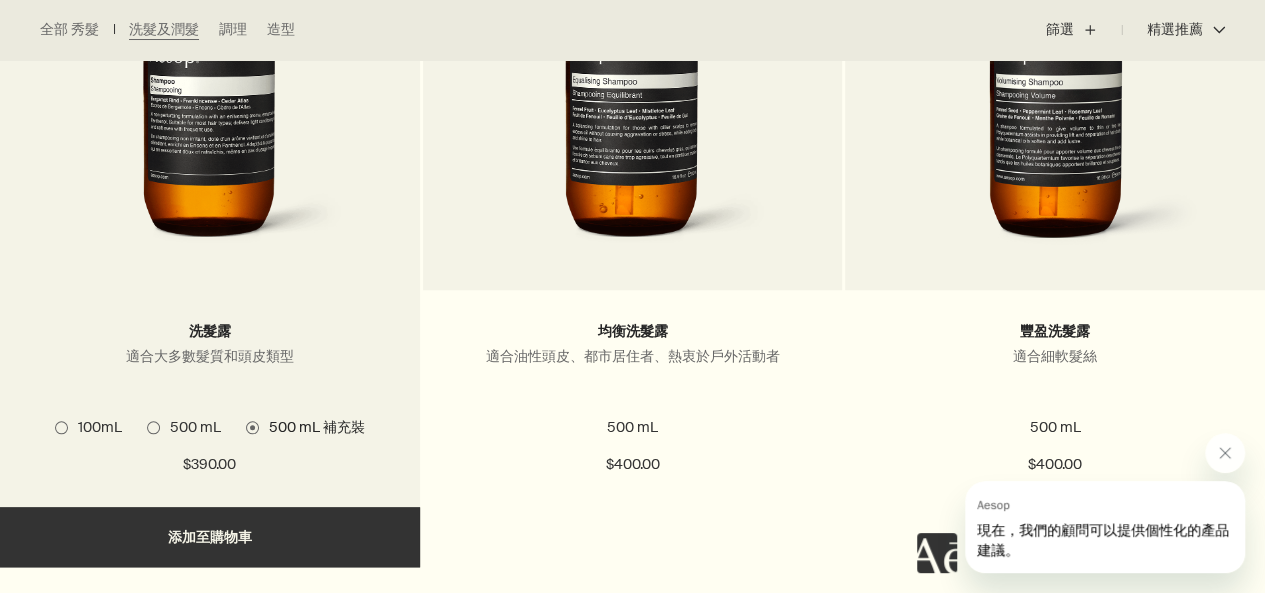 click on "100mL" at bounding box center [95, 427] 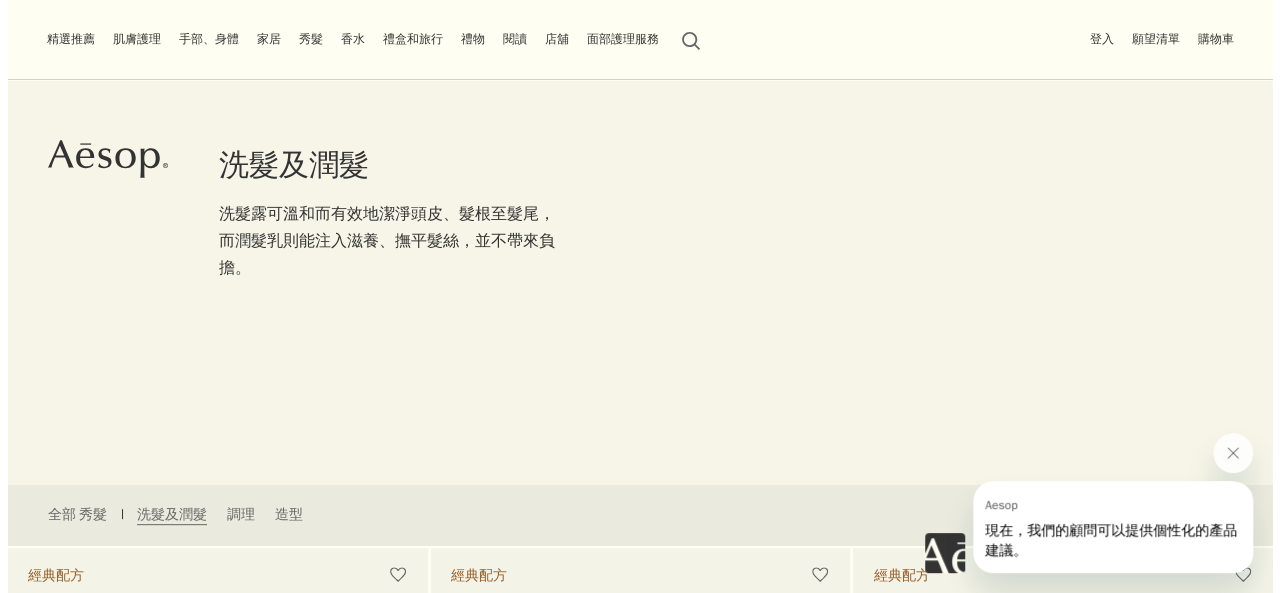 scroll, scrollTop: 0, scrollLeft: 0, axis: both 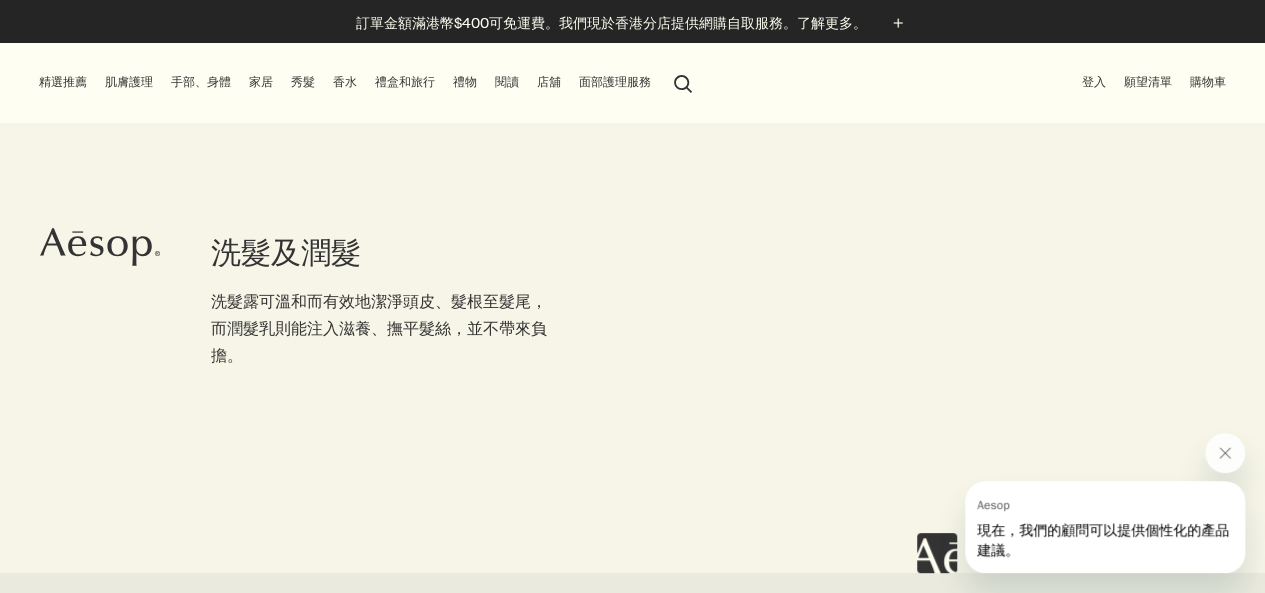 click on "香水" at bounding box center [345, 82] 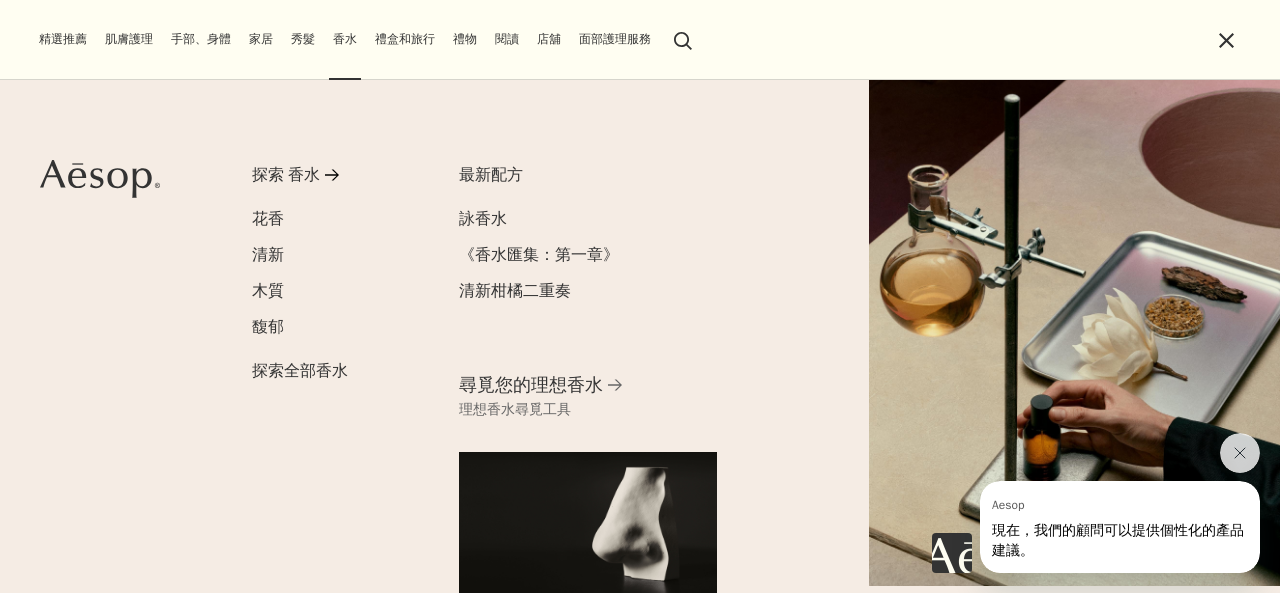 scroll, scrollTop: 9, scrollLeft: 0, axis: vertical 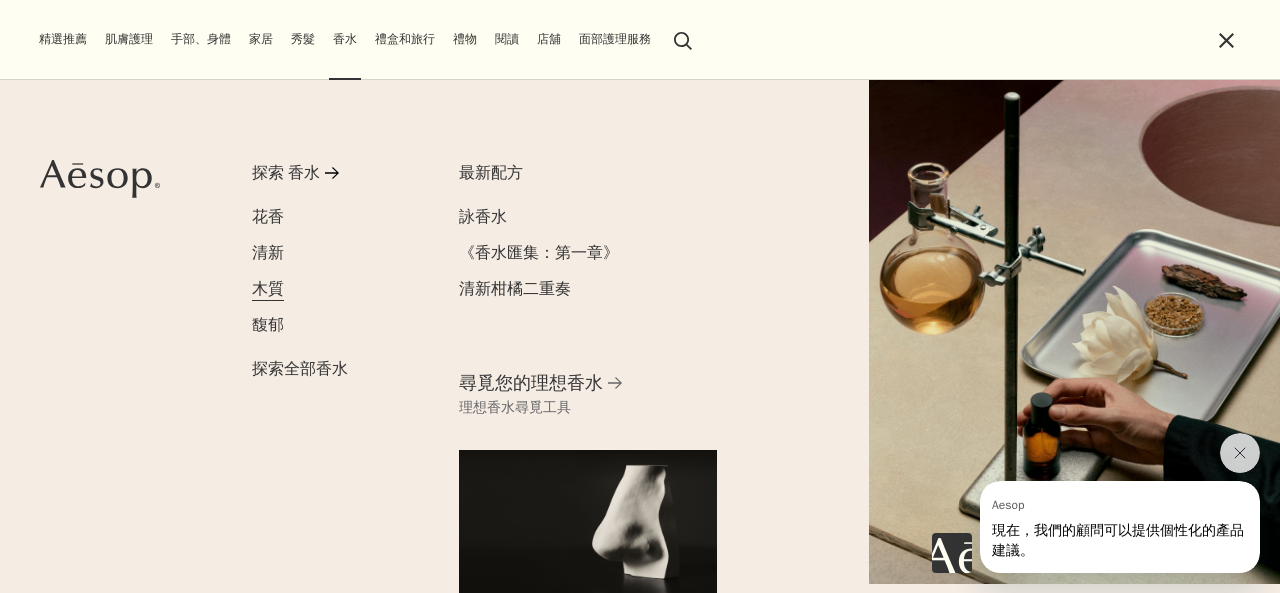 click on "木質" at bounding box center (268, 288) 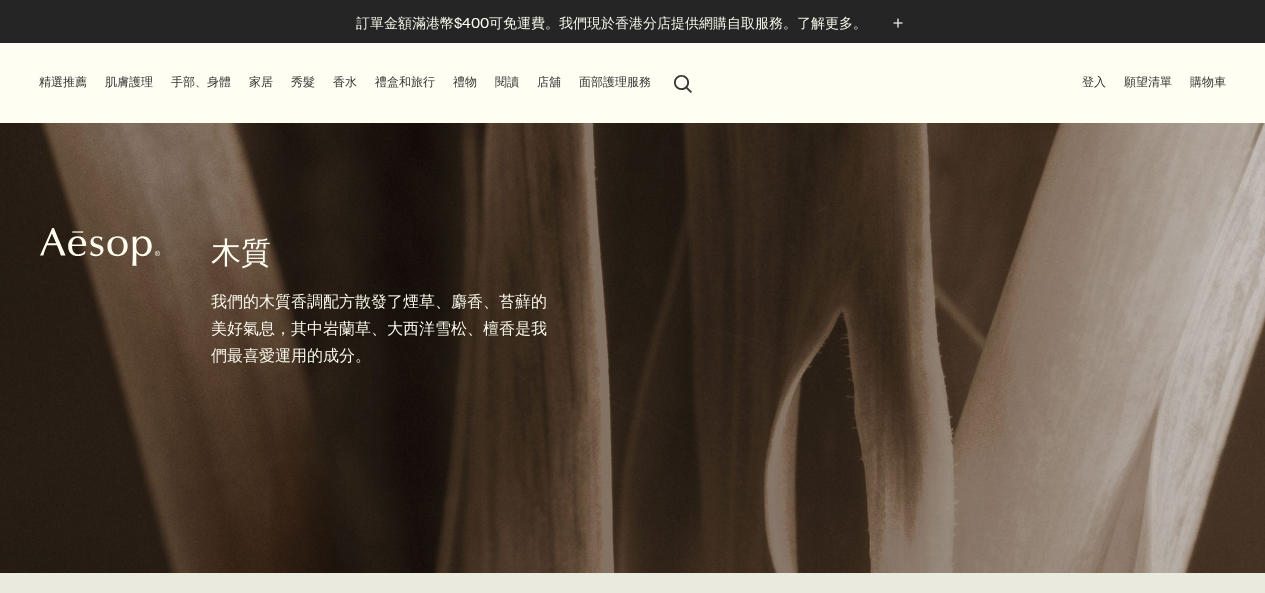 scroll, scrollTop: 0, scrollLeft: 0, axis: both 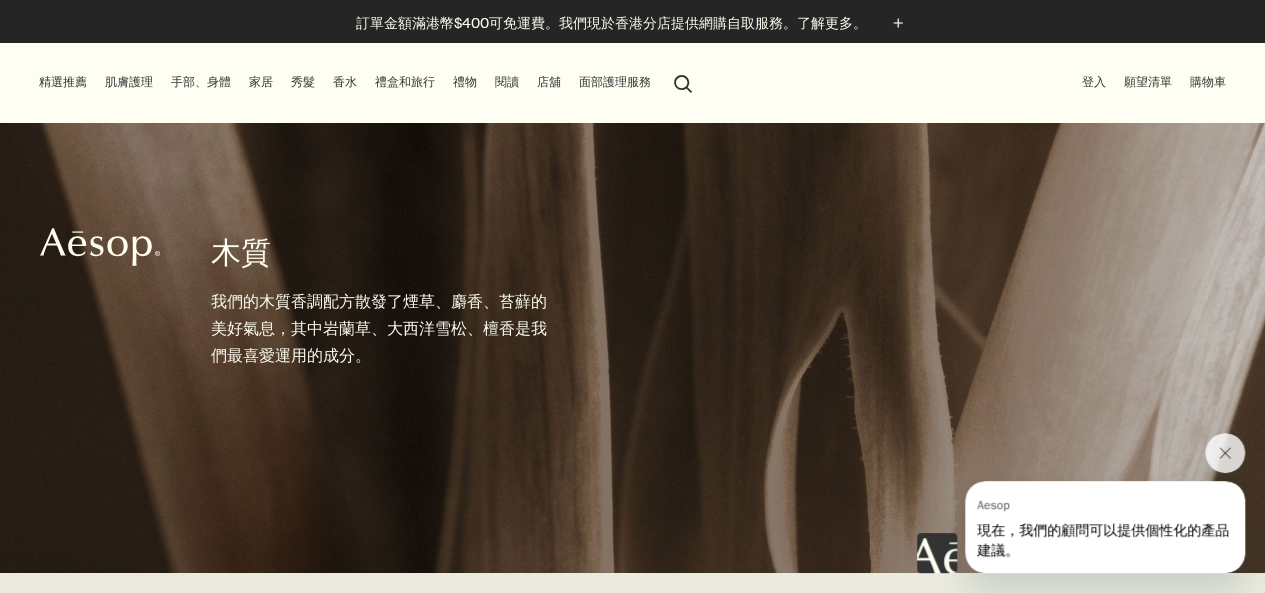 click on "手部、身體" at bounding box center (201, 82) 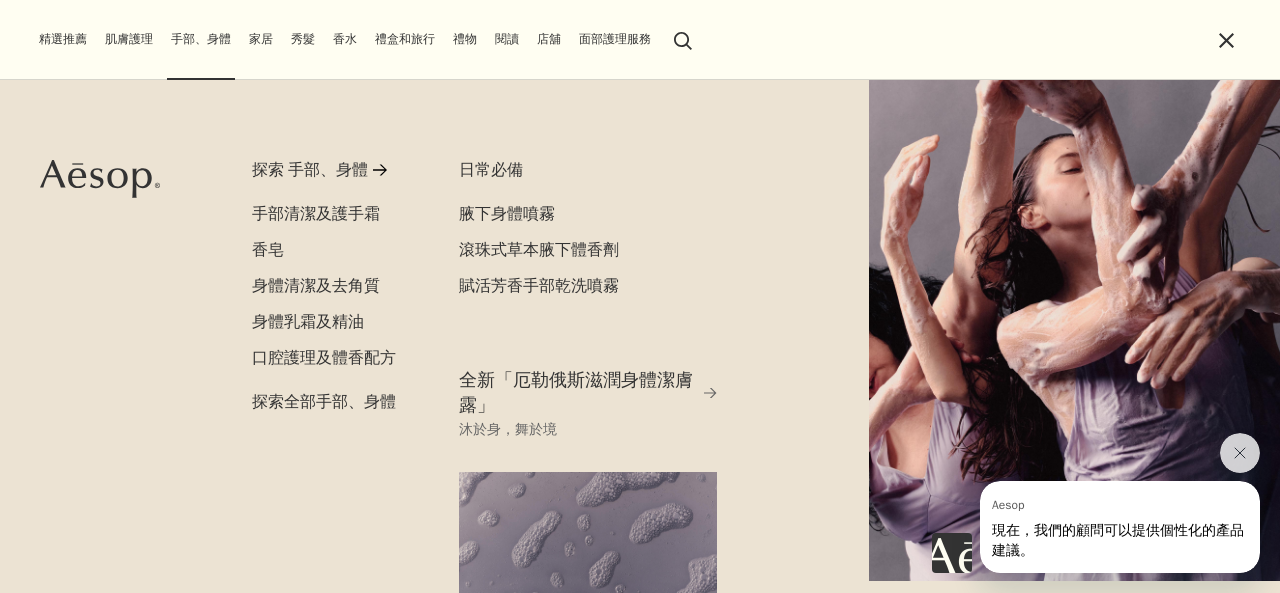 scroll, scrollTop: 34, scrollLeft: 0, axis: vertical 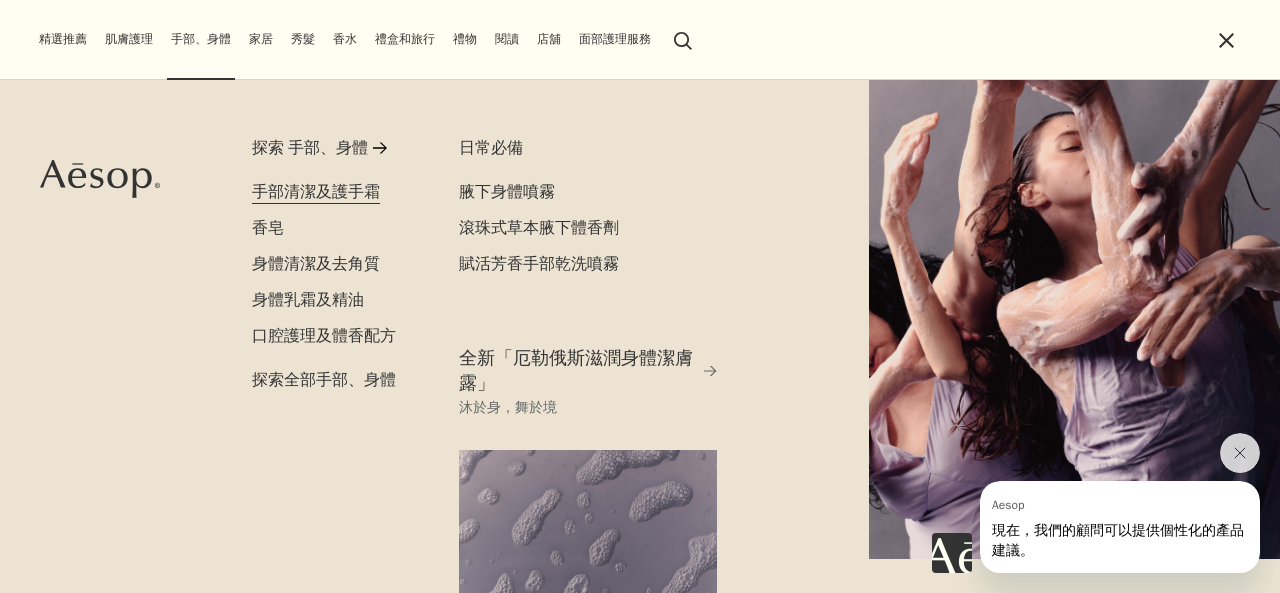 click on "手部清潔及護手霜" at bounding box center [316, 191] 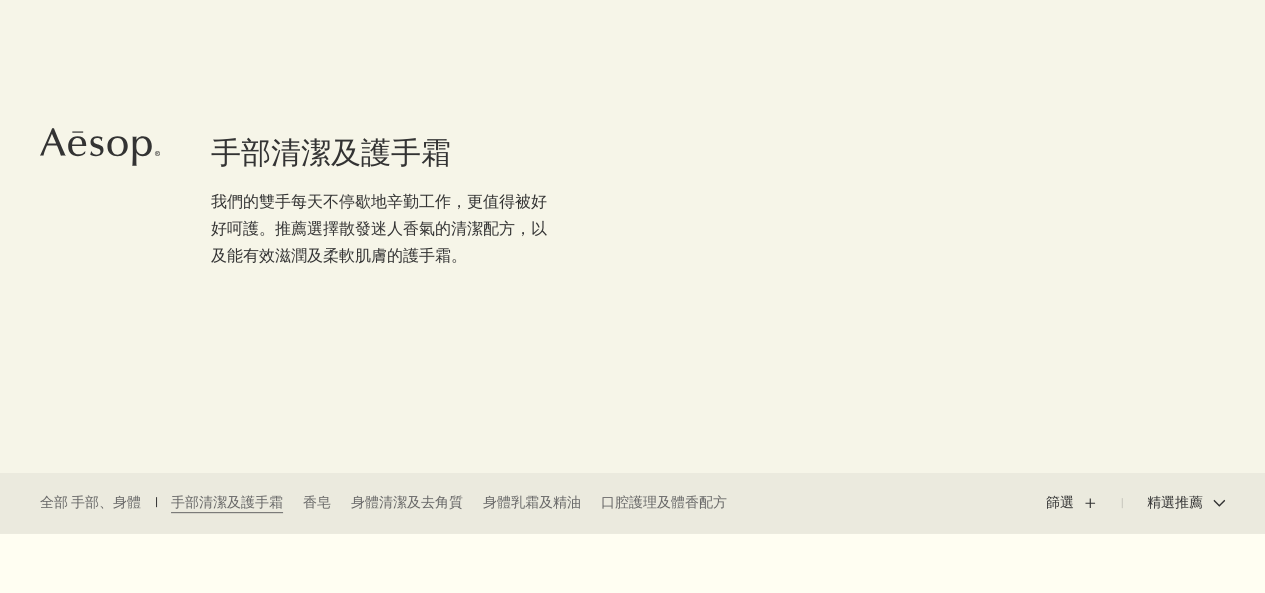 scroll, scrollTop: 100, scrollLeft: 0, axis: vertical 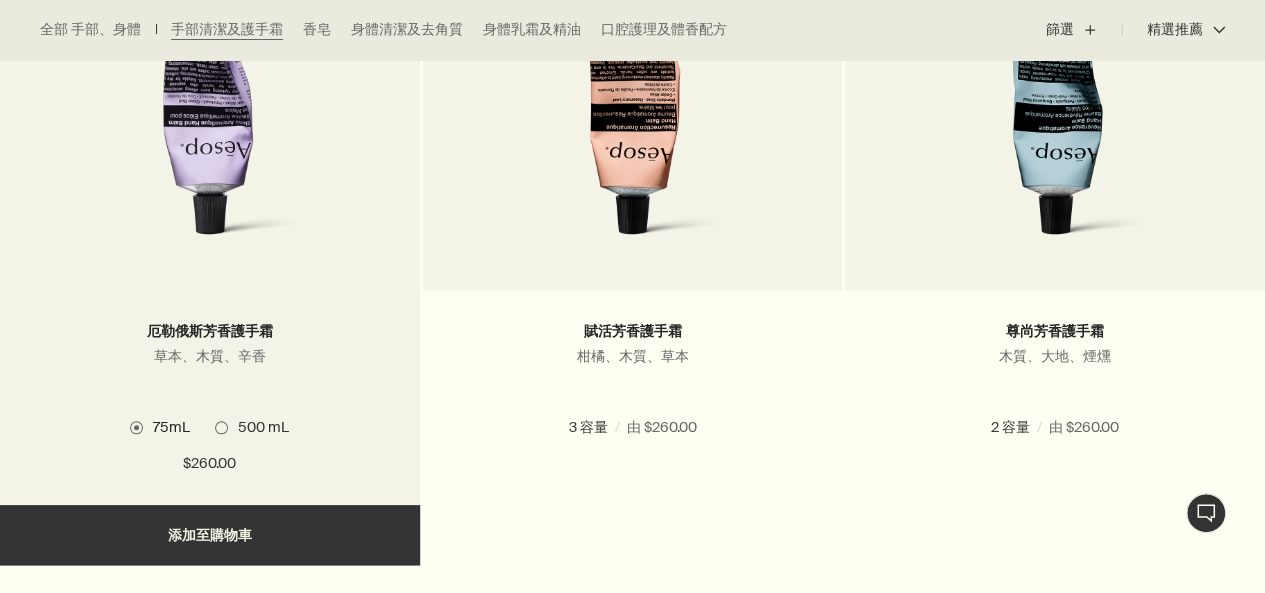 click at bounding box center (221, 427) 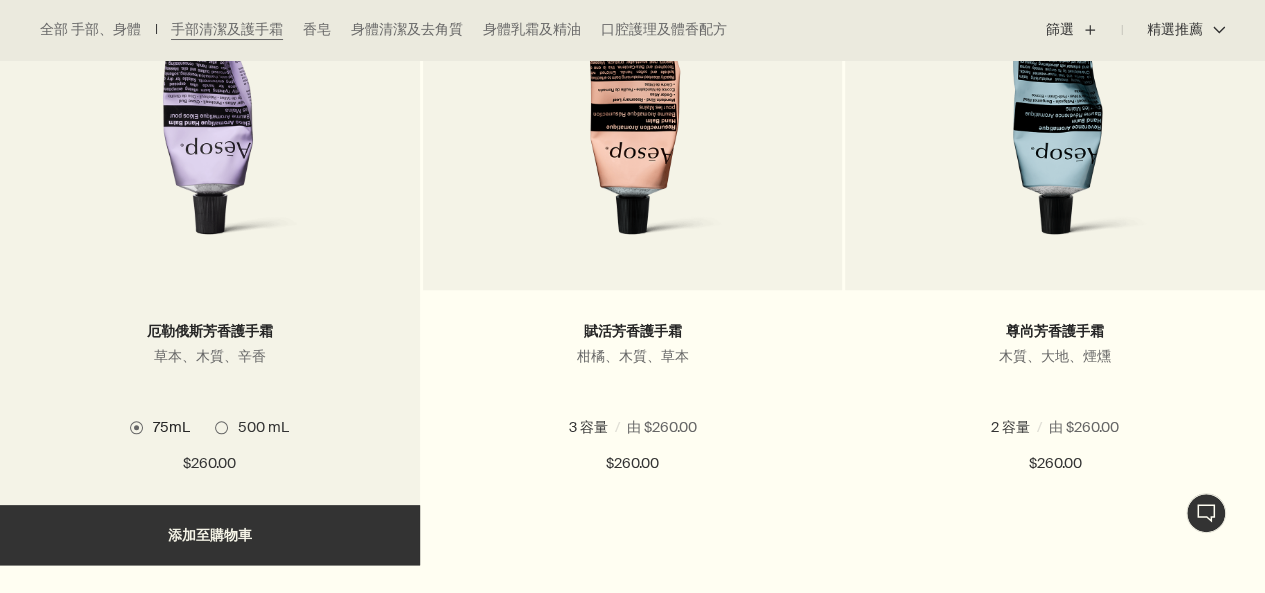 click on "500 mL" at bounding box center [215, 1224] 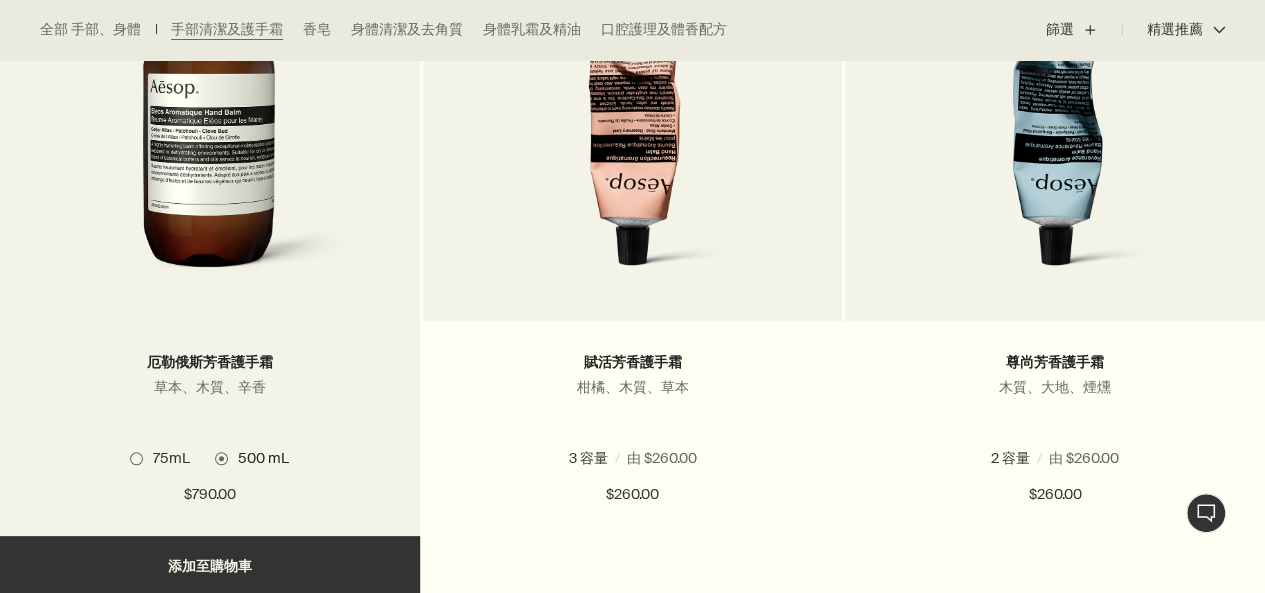 scroll, scrollTop: 800, scrollLeft: 0, axis: vertical 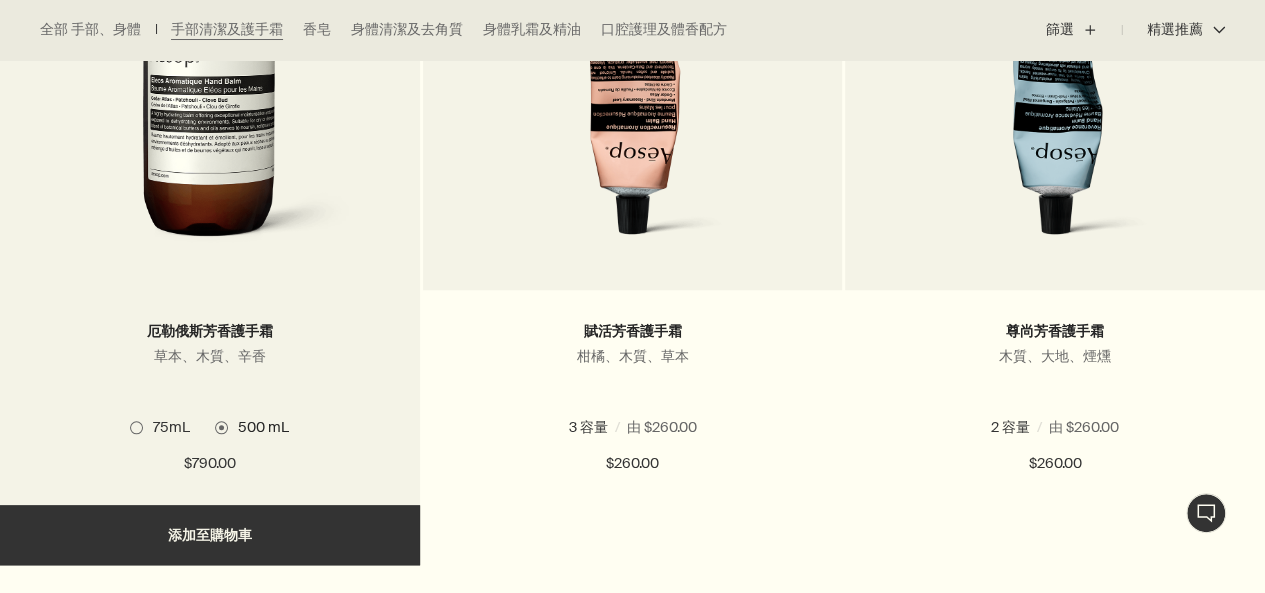 click at bounding box center (136, 427) 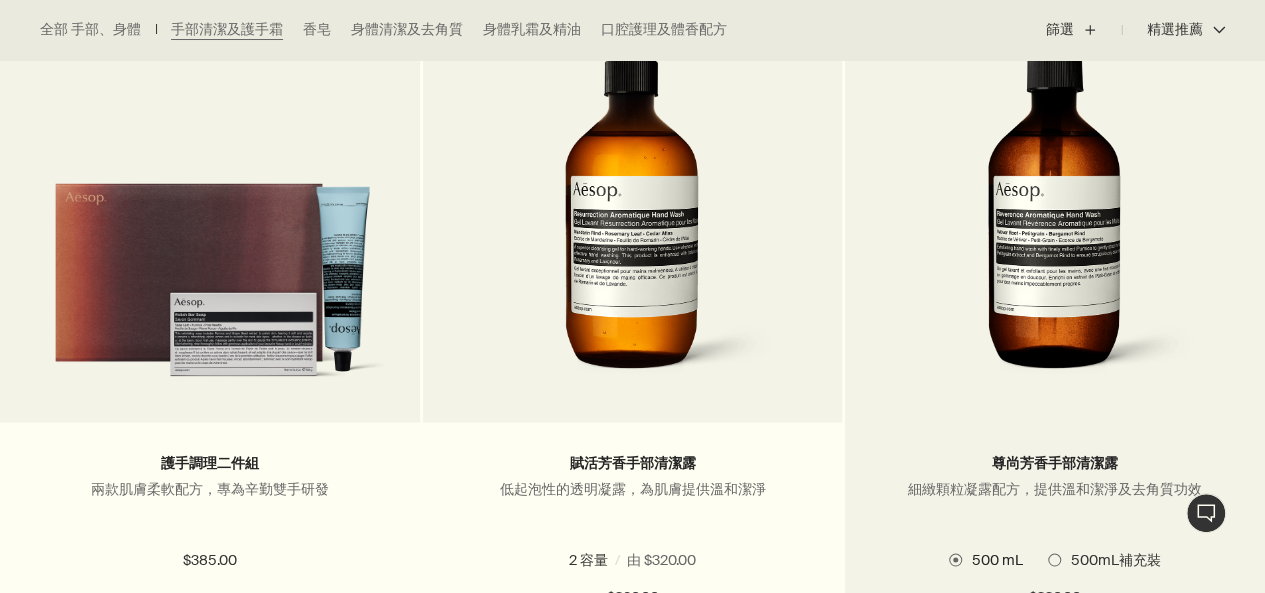 scroll, scrollTop: 1600, scrollLeft: 0, axis: vertical 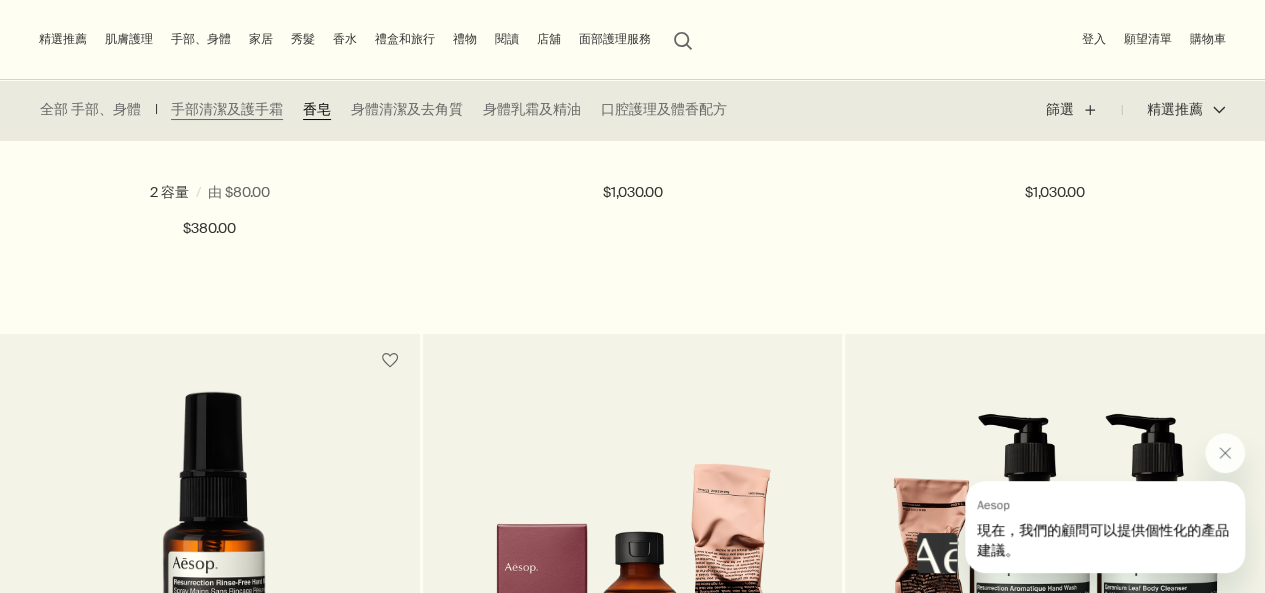 click on "香皂" at bounding box center [317, 110] 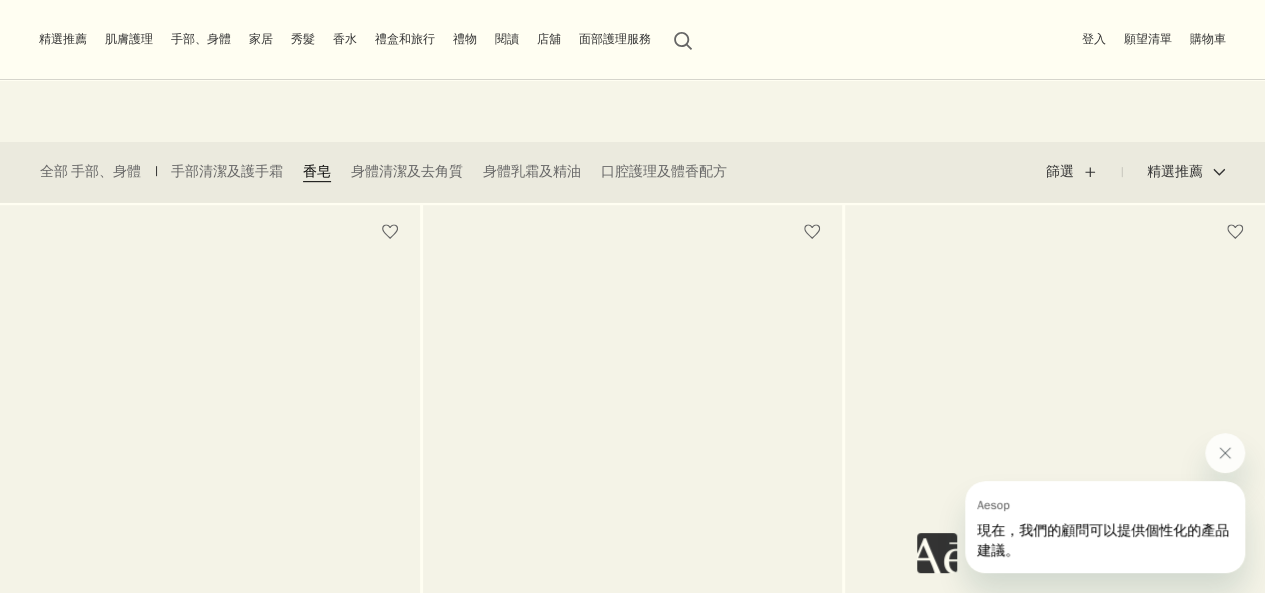 scroll, scrollTop: 400, scrollLeft: 0, axis: vertical 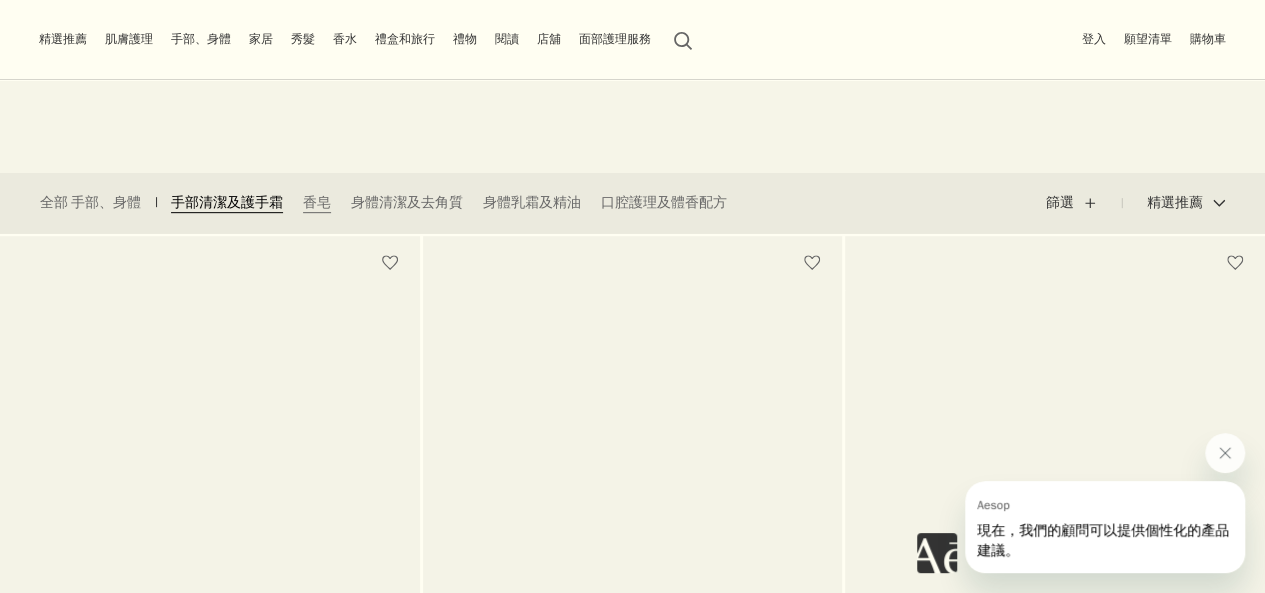 click on "手部清潔及護手霜" at bounding box center (227, 203) 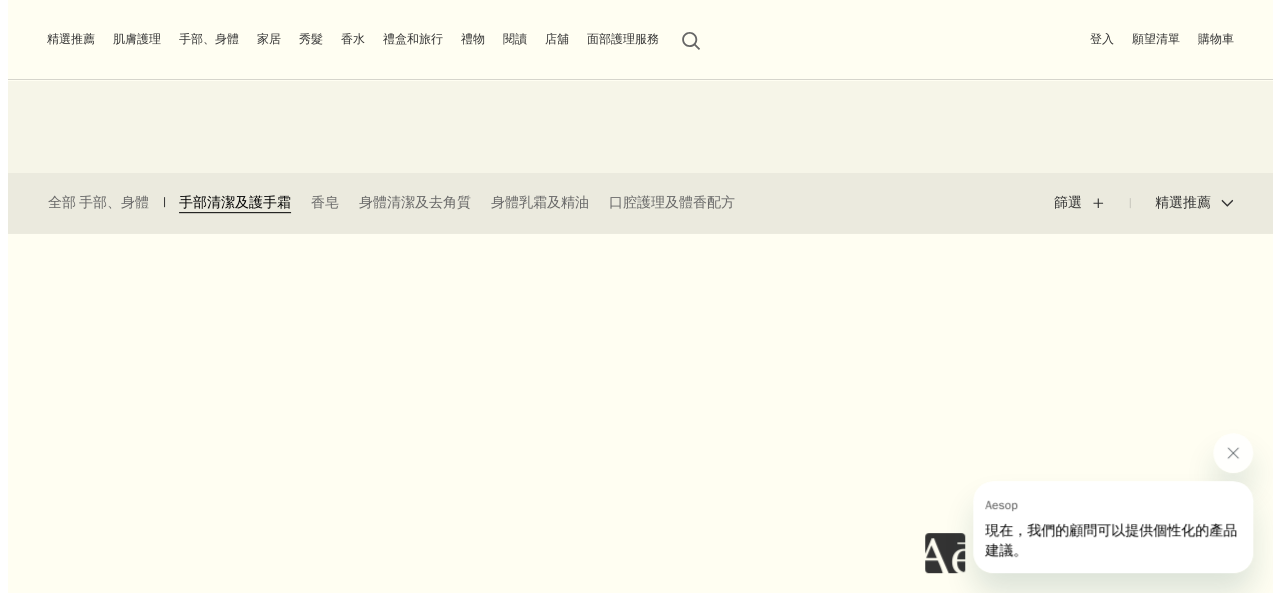 scroll, scrollTop: 0, scrollLeft: 0, axis: both 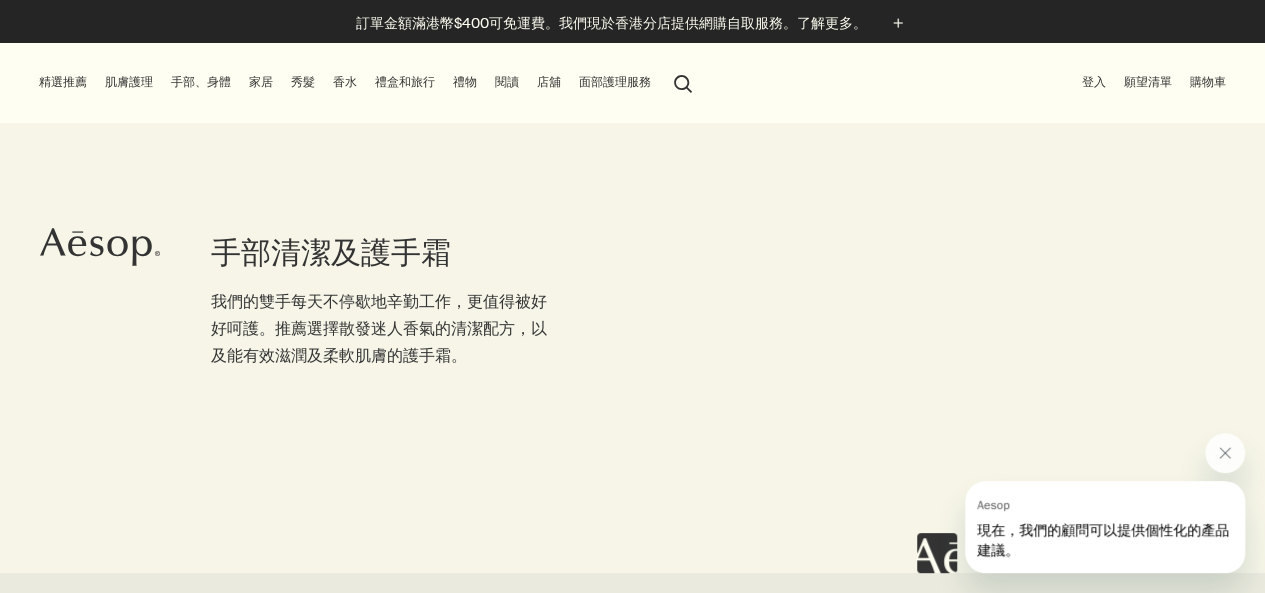 click on "肌膚護理" at bounding box center [129, 82] 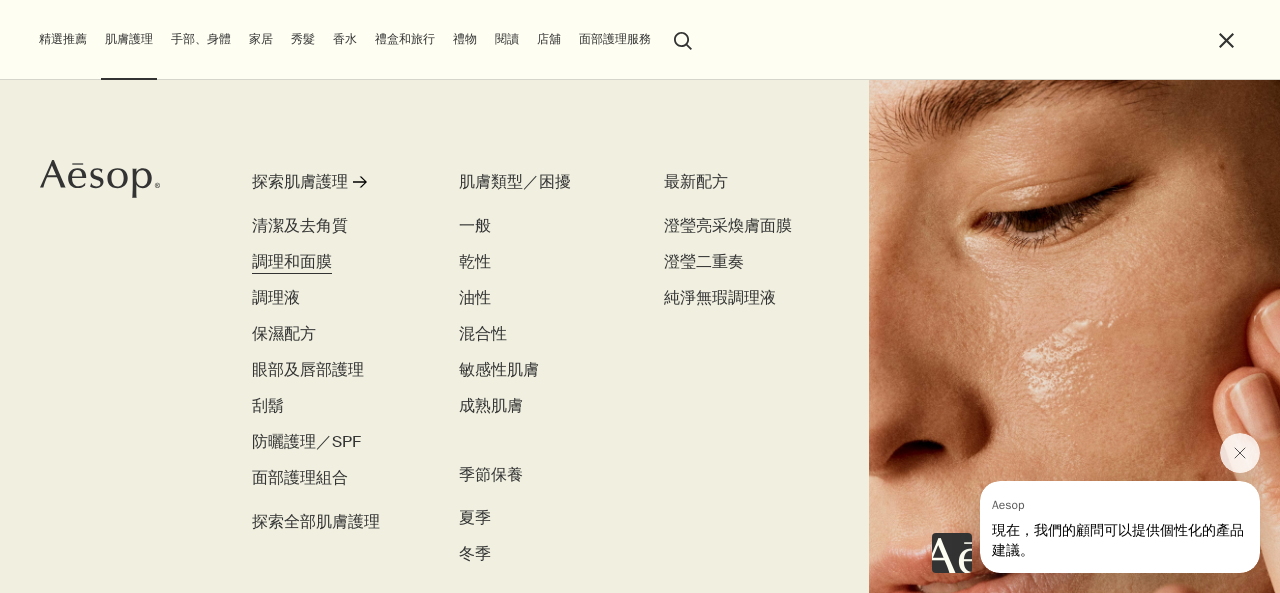 click on "調理和面膜" at bounding box center (292, 261) 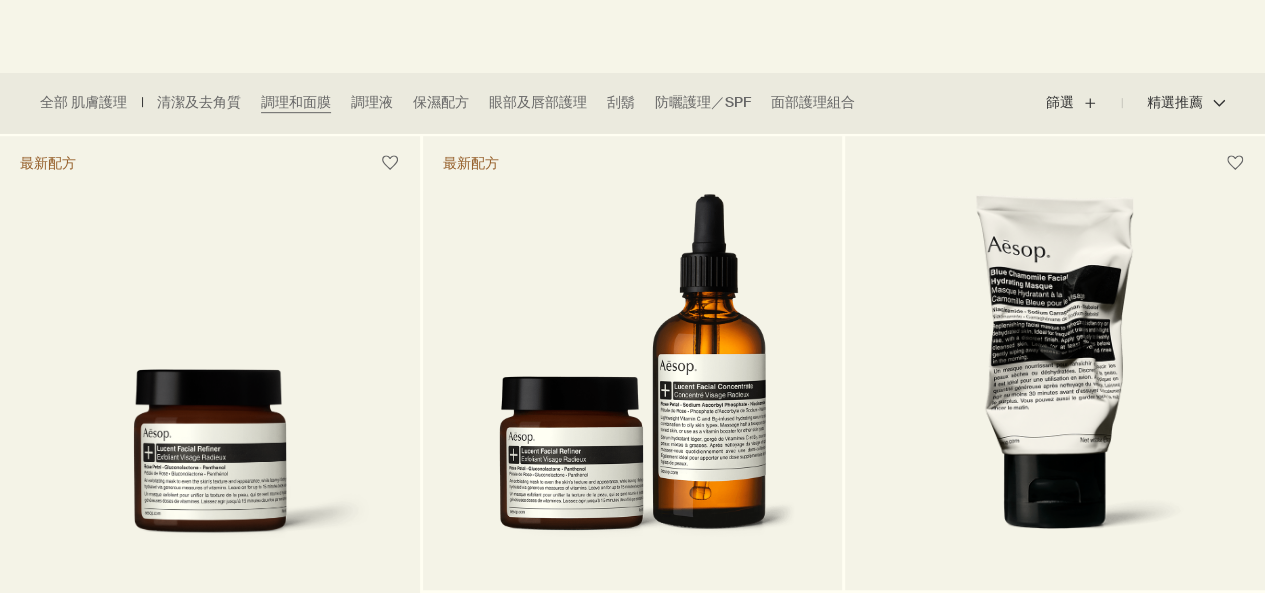 scroll, scrollTop: 500, scrollLeft: 0, axis: vertical 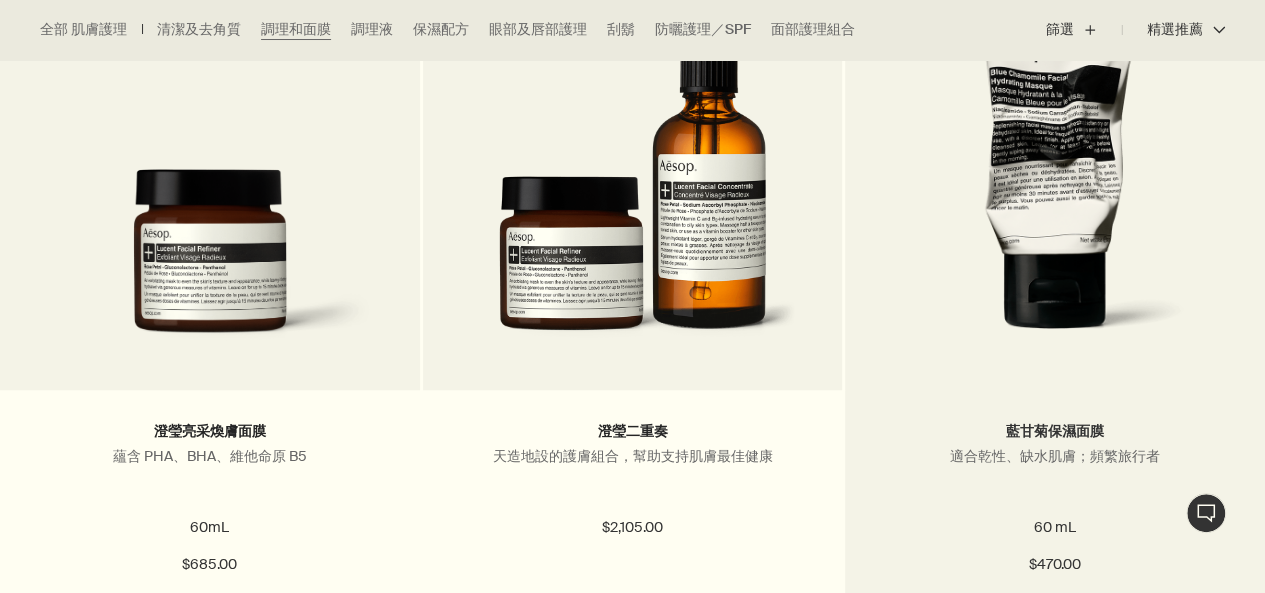 click on "藍甘菊保濕面膜" at bounding box center (1055, 431) 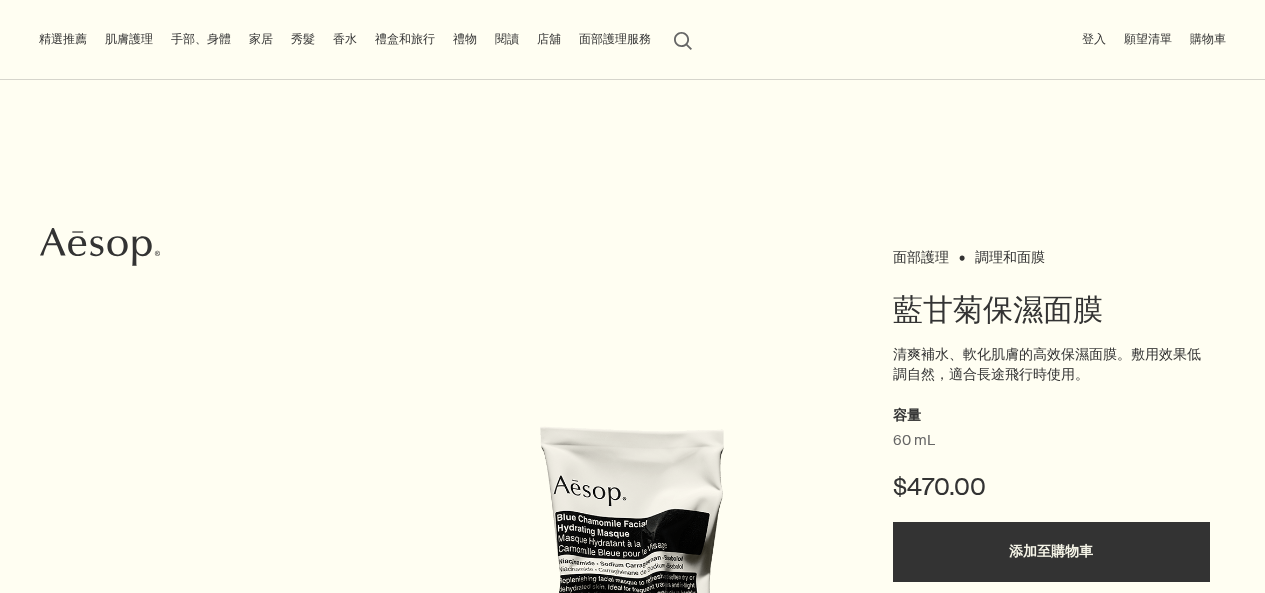 scroll, scrollTop: 200, scrollLeft: 0, axis: vertical 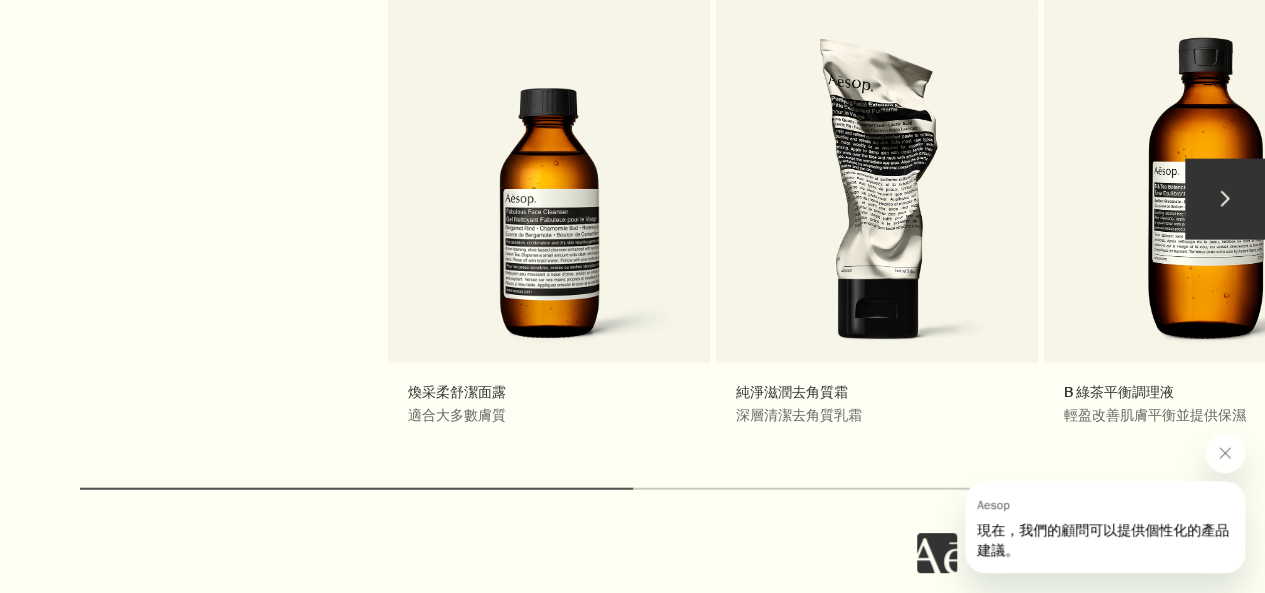 click on "chevron" at bounding box center (1225, 199) 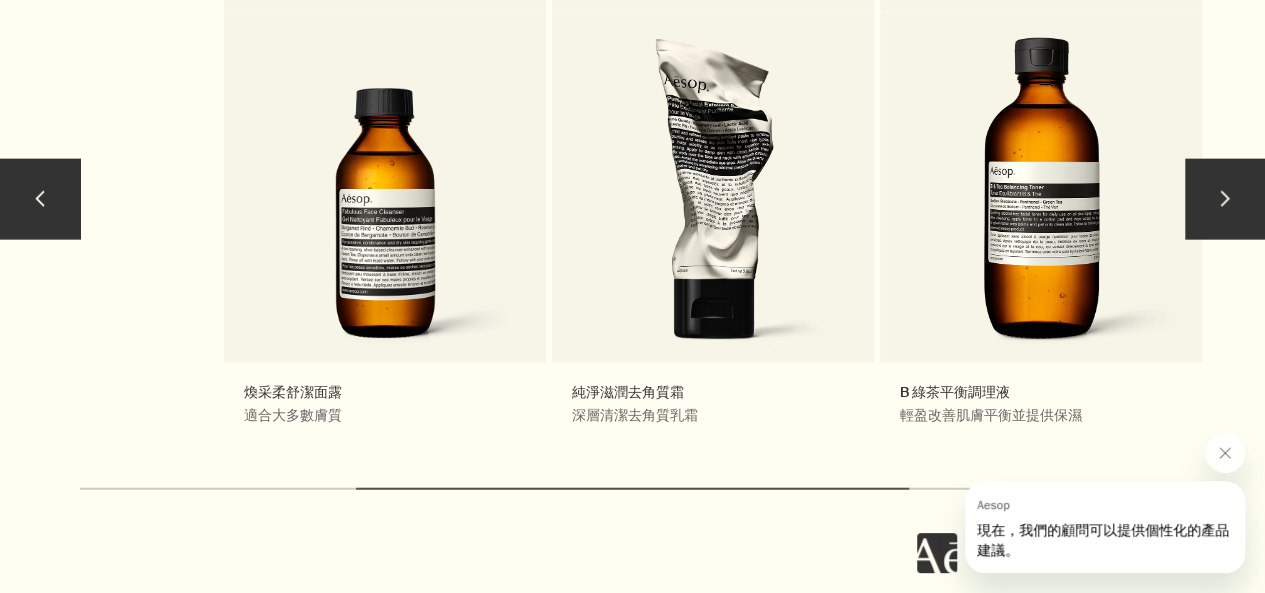 click on "chevron" at bounding box center [1225, 199] 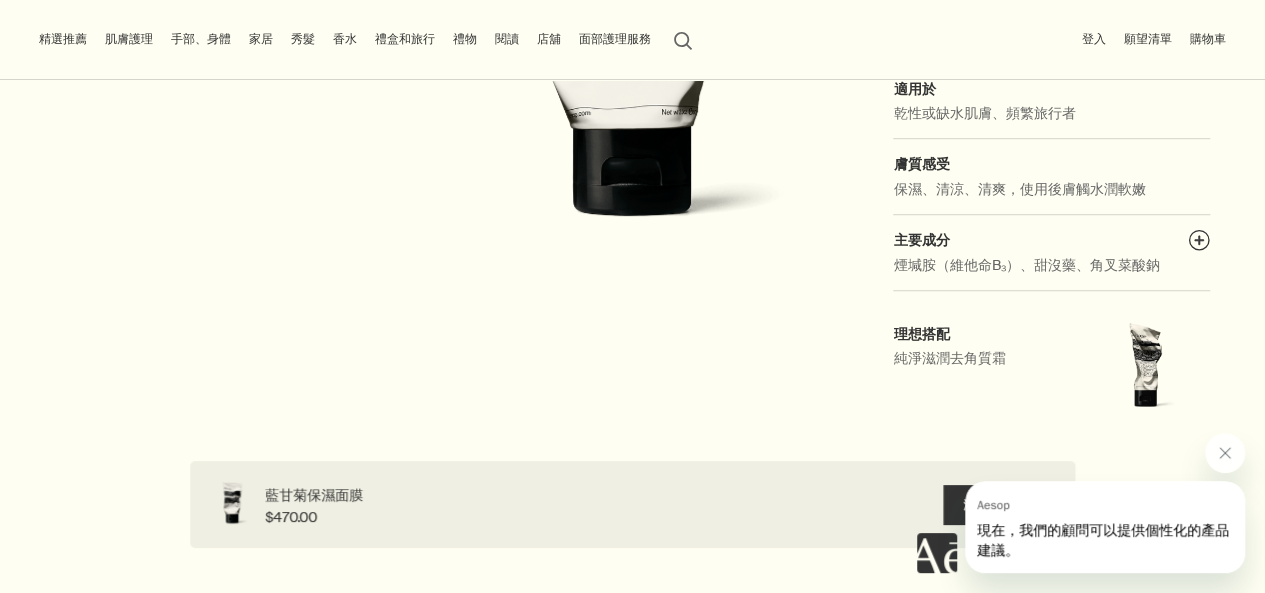 scroll, scrollTop: 600, scrollLeft: 0, axis: vertical 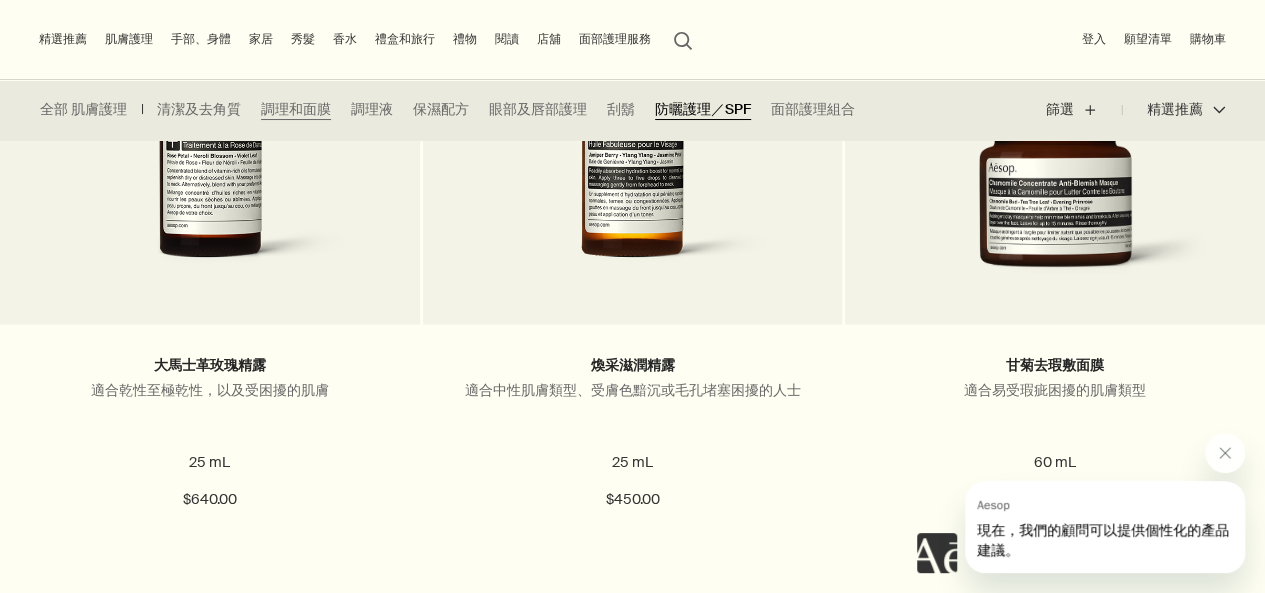 click on "防曬護理／SPF" at bounding box center (703, 110) 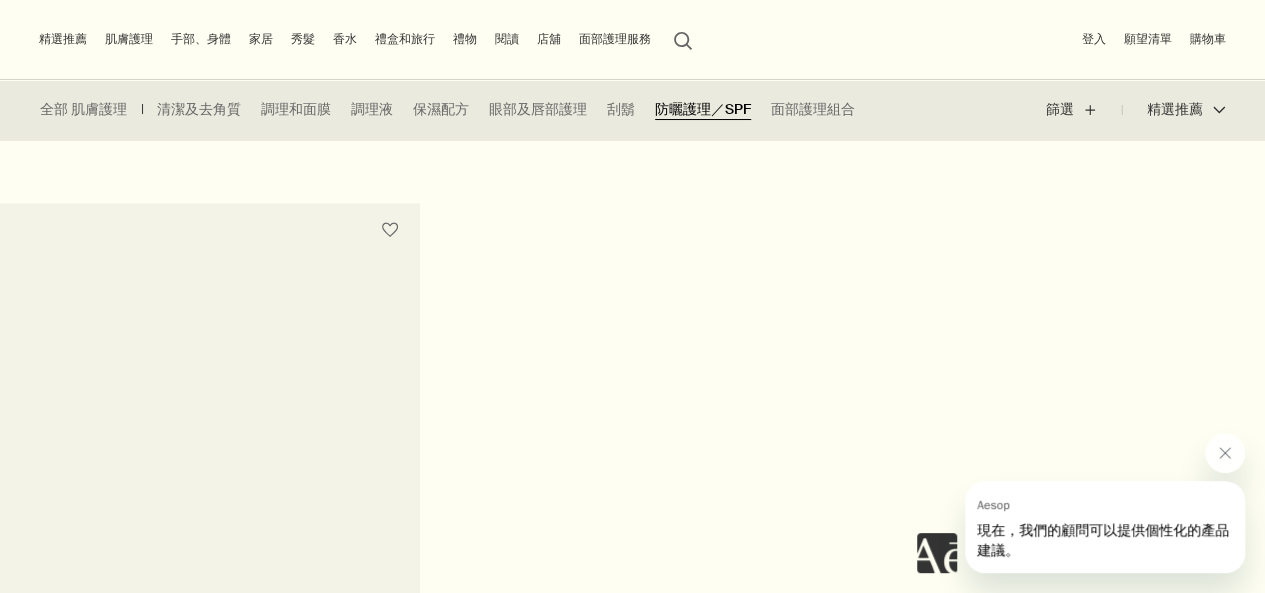 scroll, scrollTop: 800, scrollLeft: 0, axis: vertical 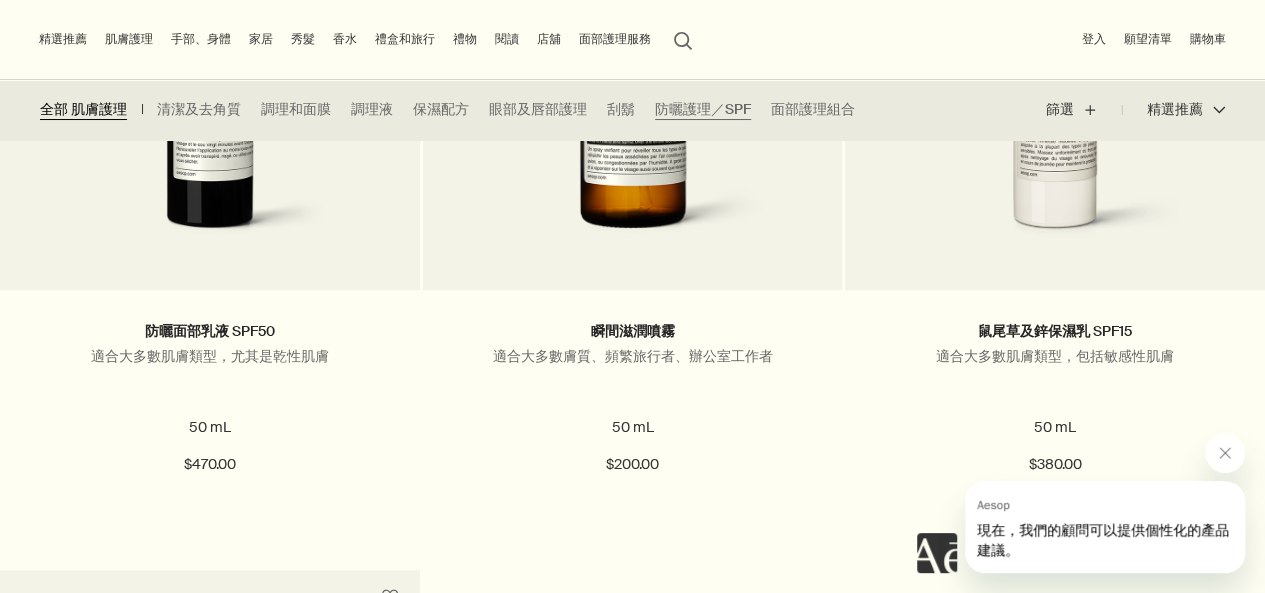 click on "全部 肌膚護理" at bounding box center (83, 110) 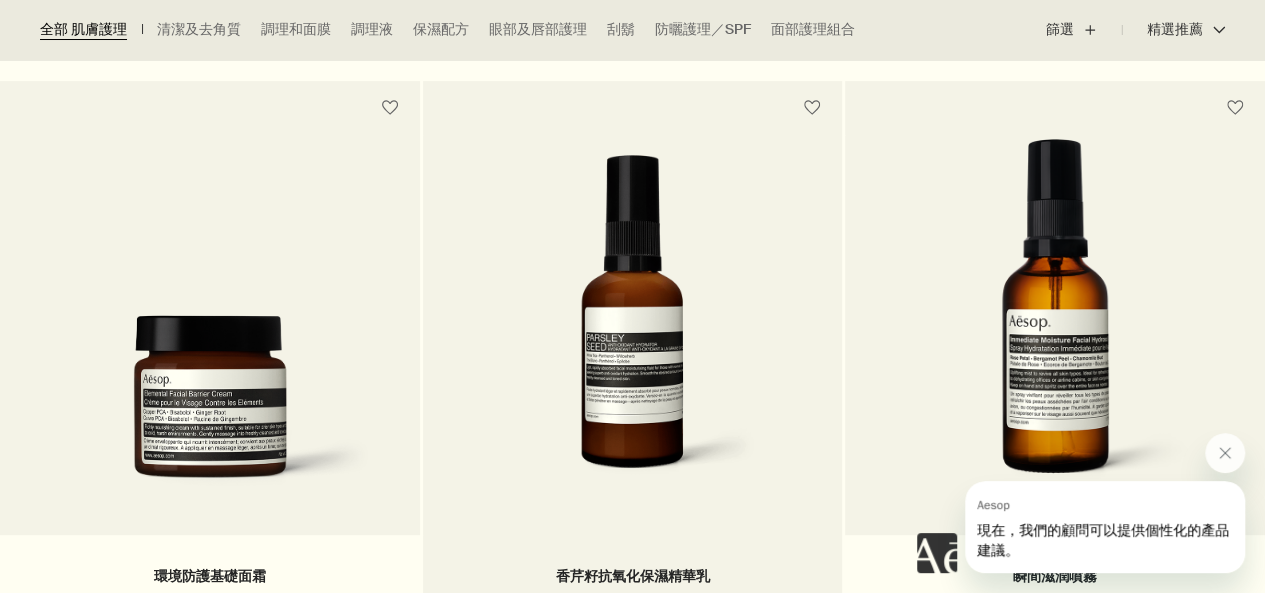 scroll, scrollTop: 7900, scrollLeft: 0, axis: vertical 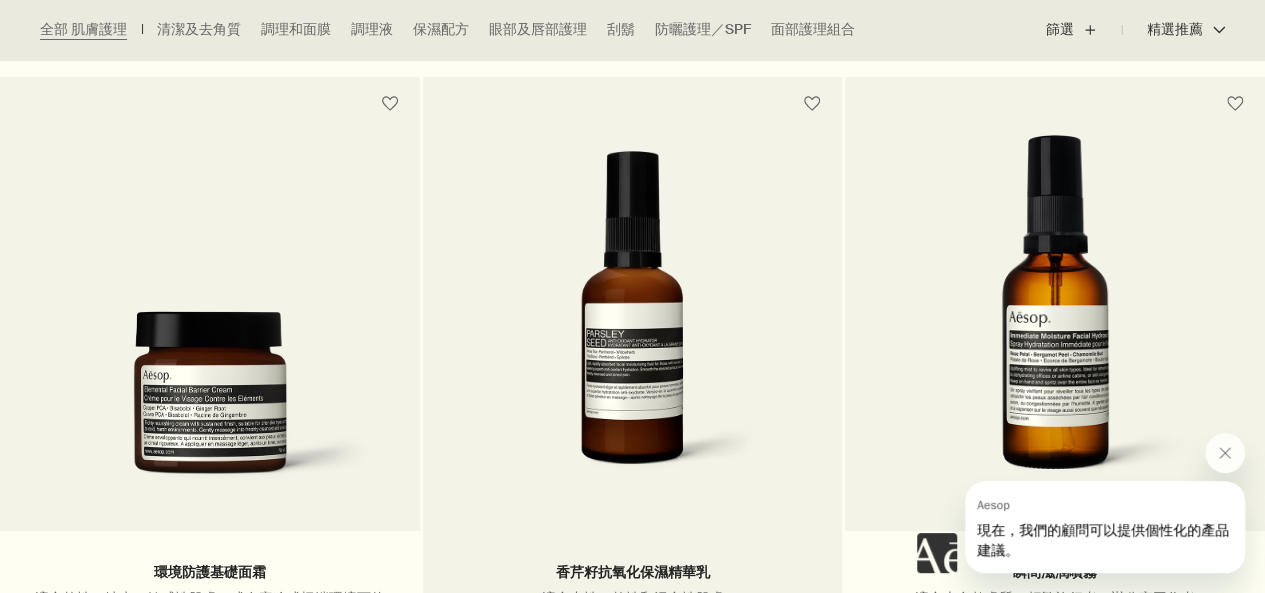 click at bounding box center (633, 326) 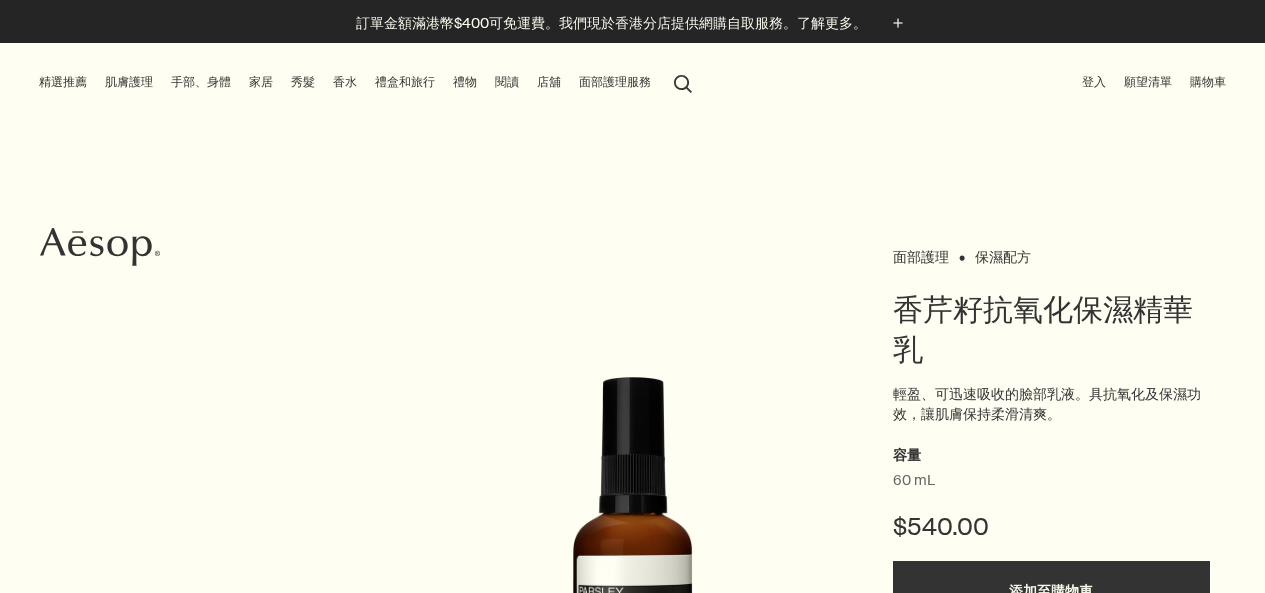 scroll, scrollTop: 0, scrollLeft: 0, axis: both 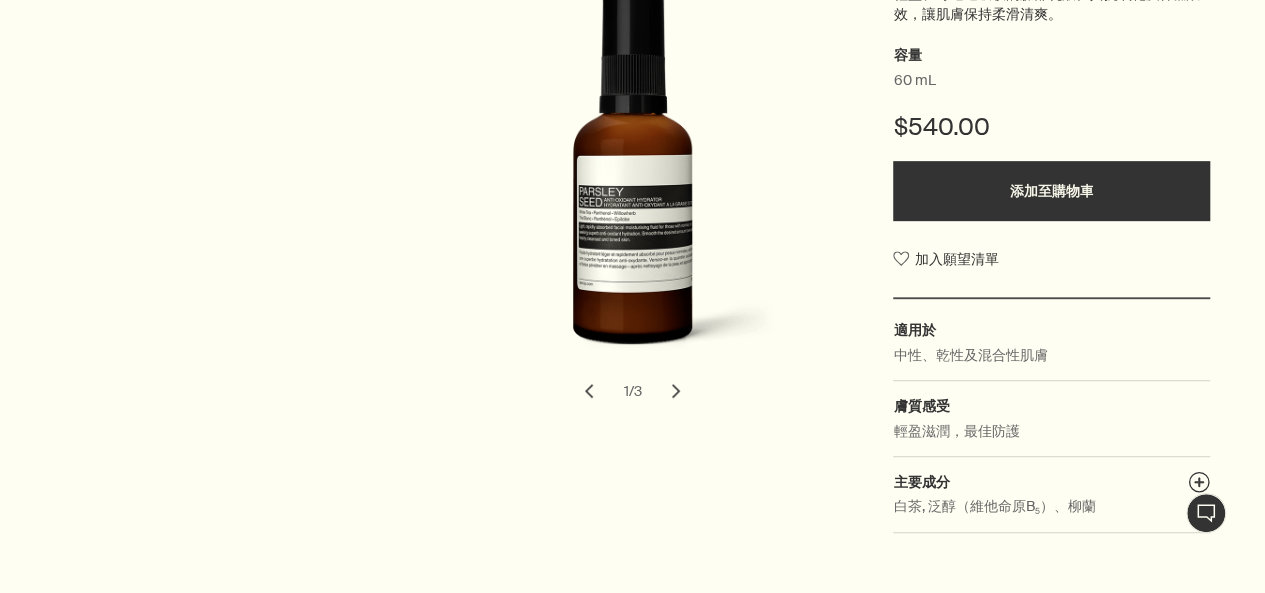 click on "chevron" at bounding box center (676, 391) 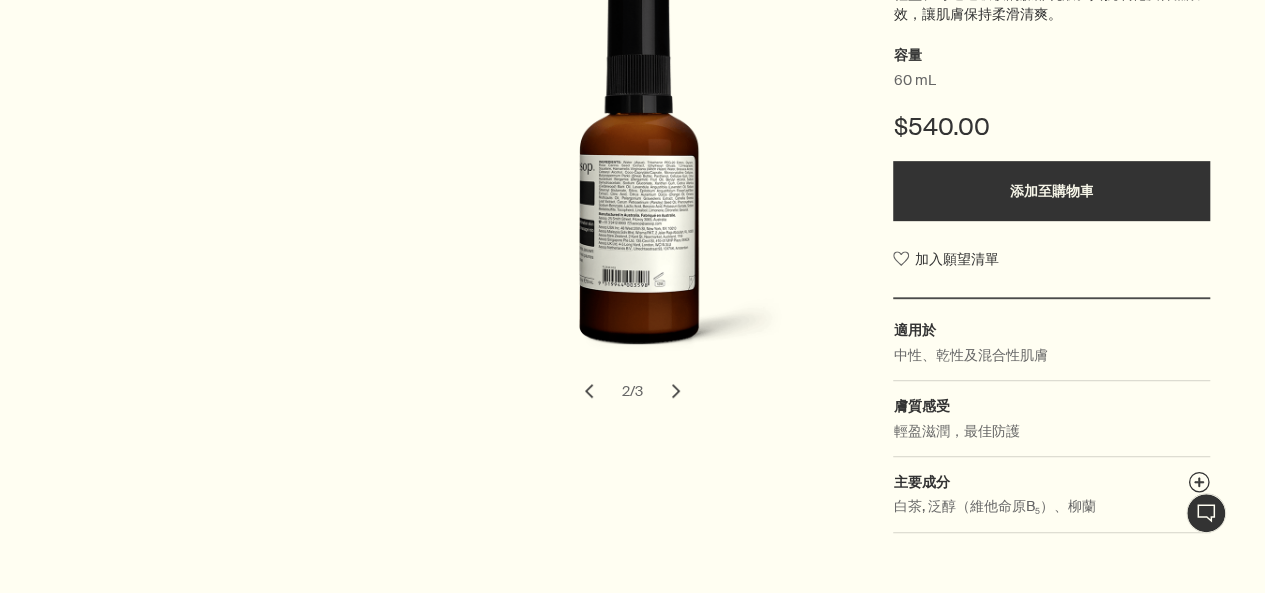 click on "chevron" at bounding box center [676, 391] 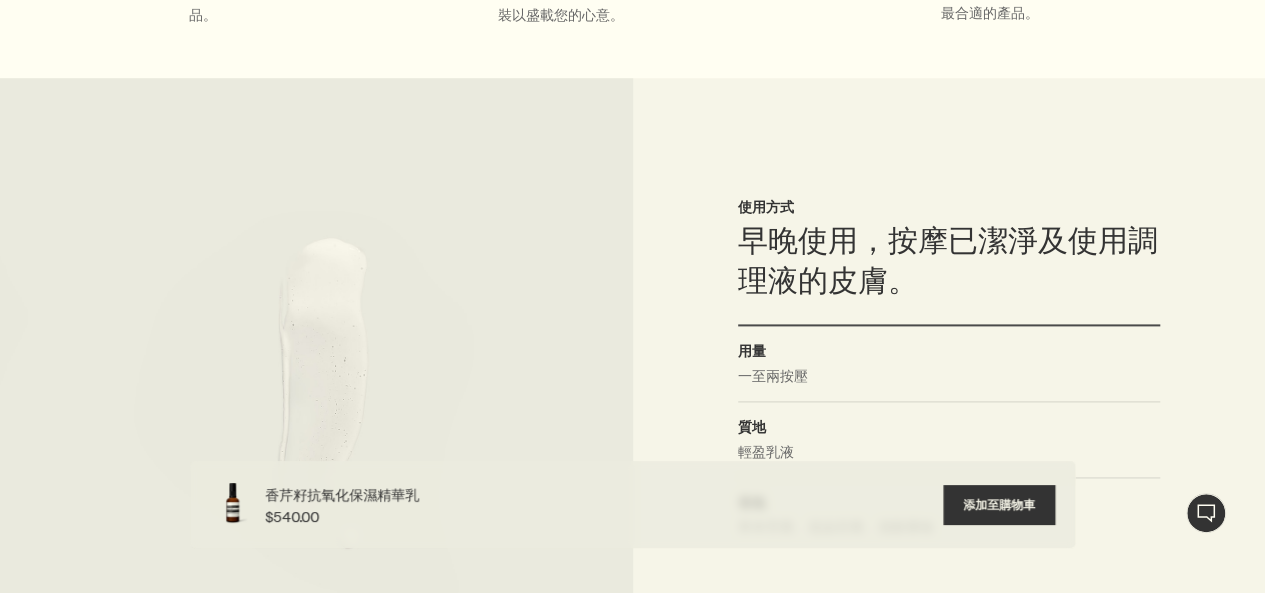 scroll, scrollTop: 1300, scrollLeft: 0, axis: vertical 